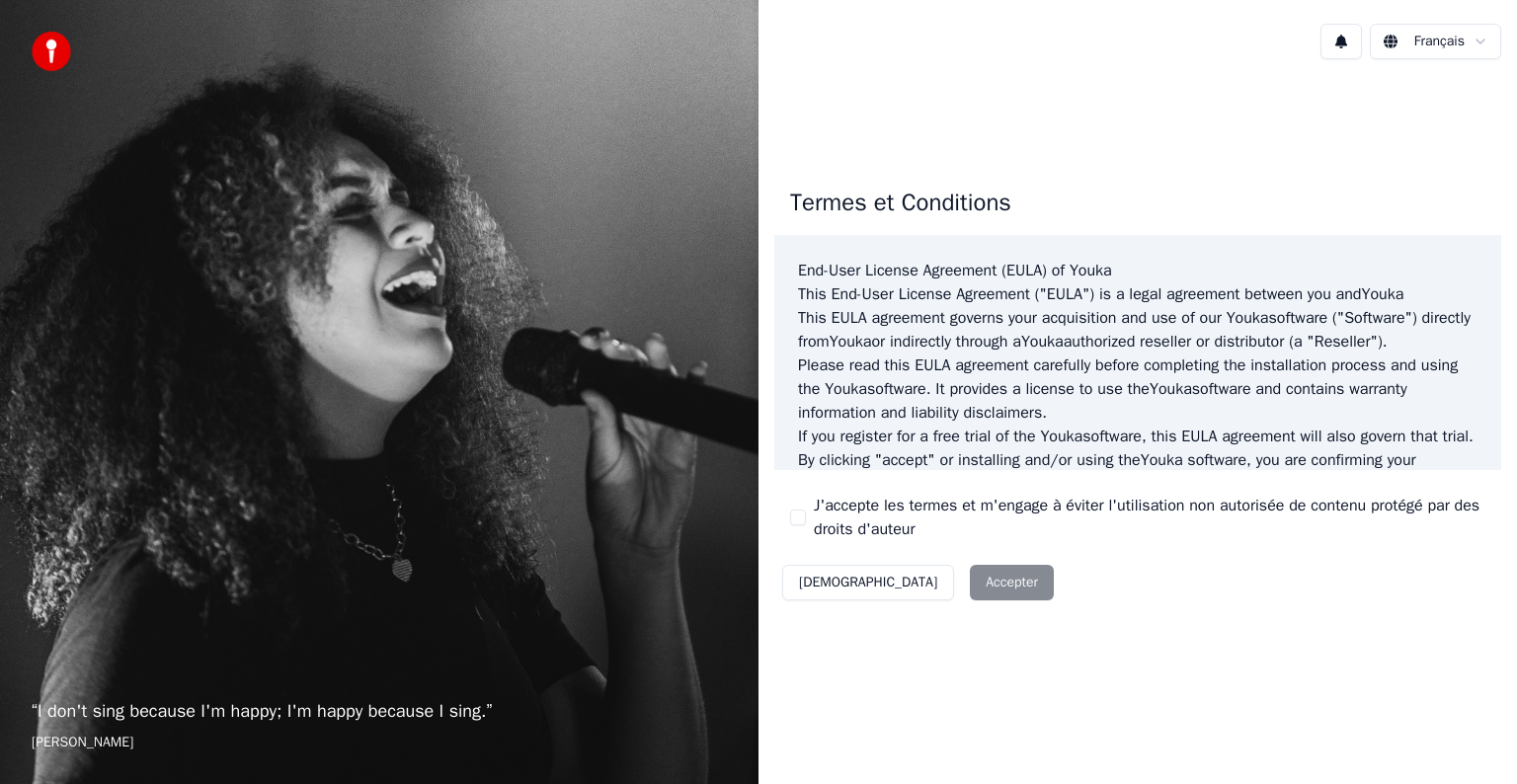 scroll, scrollTop: 0, scrollLeft: 0, axis: both 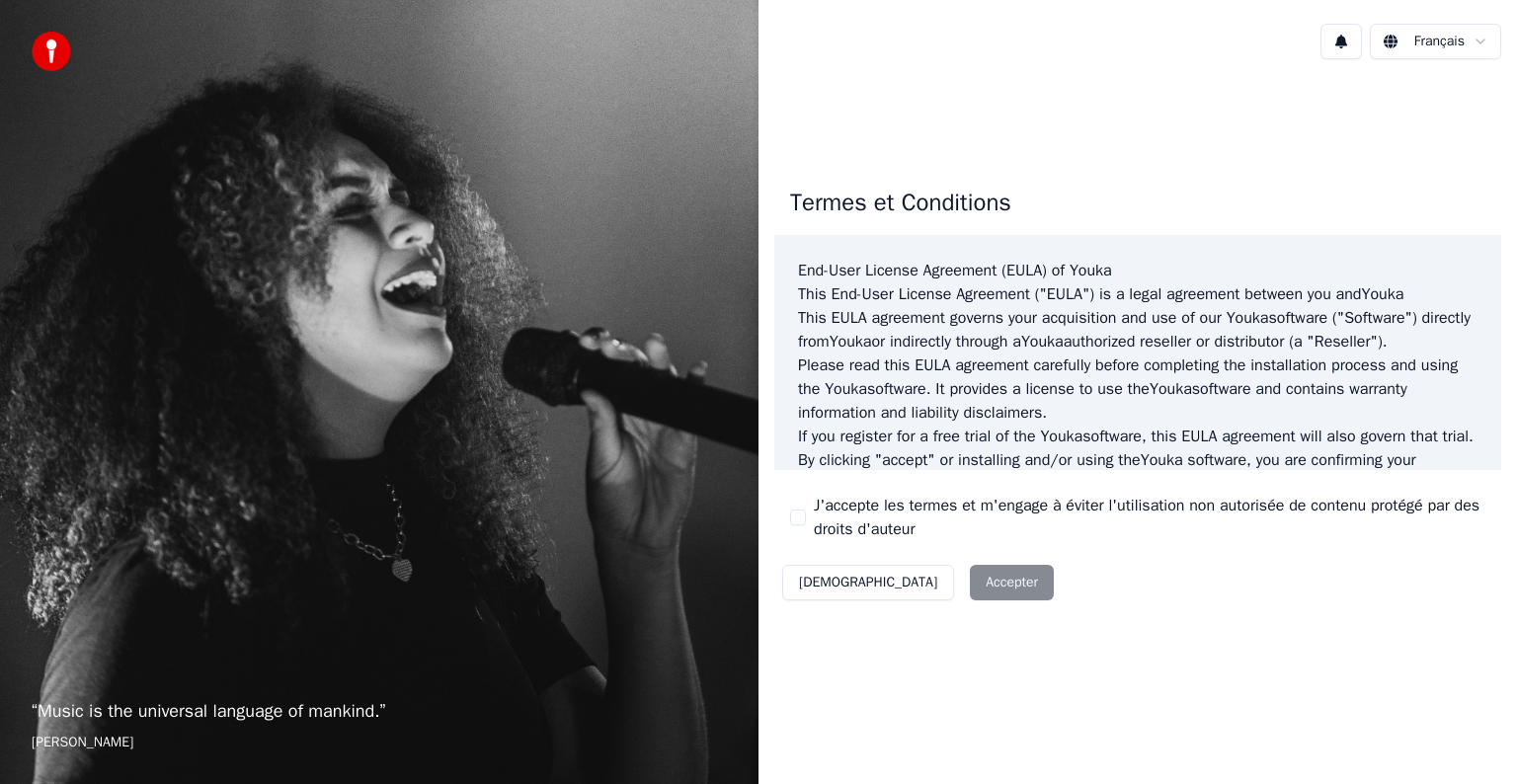 click on "Décliner Accepter" at bounding box center [918, 583] 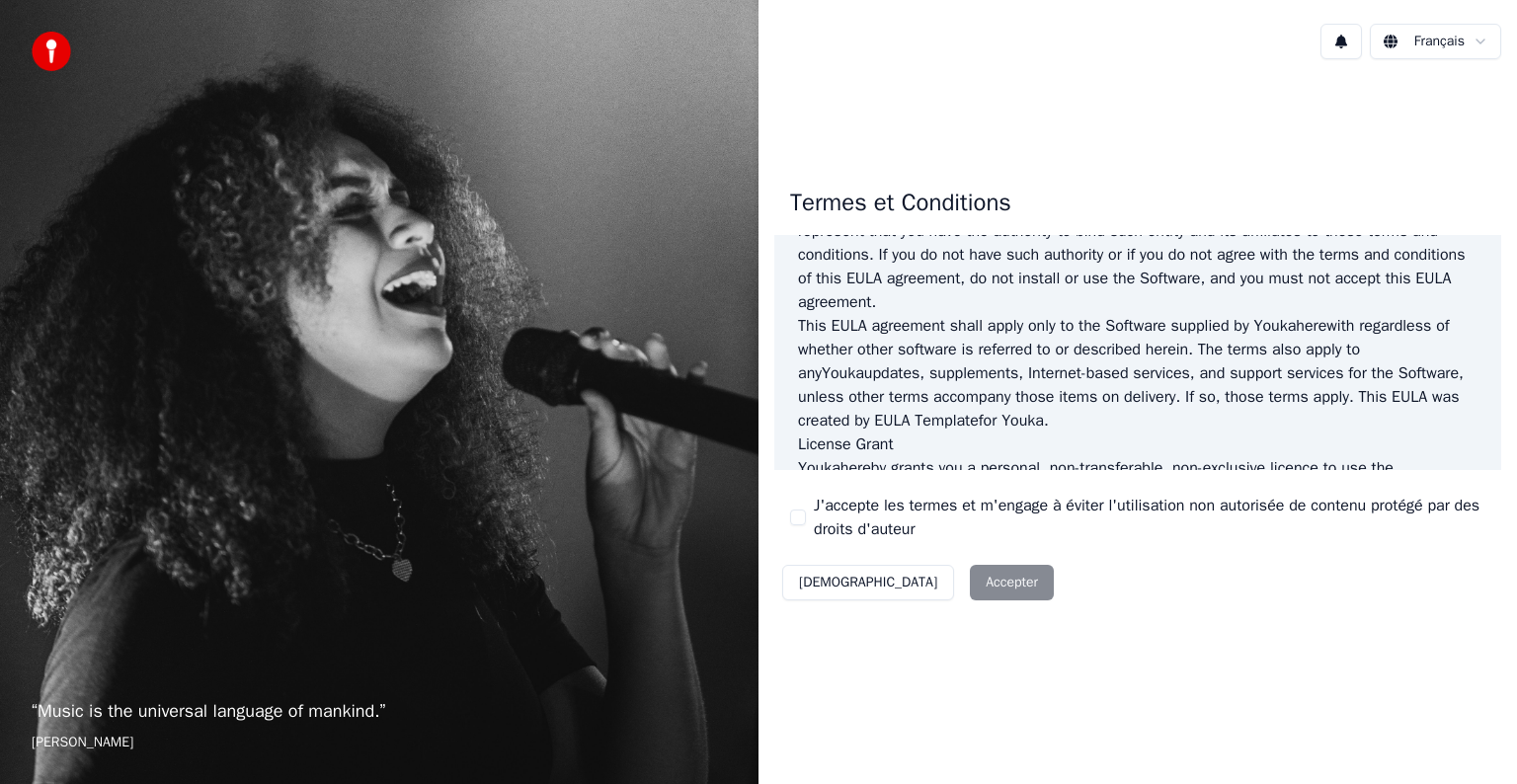 scroll, scrollTop: 0, scrollLeft: 0, axis: both 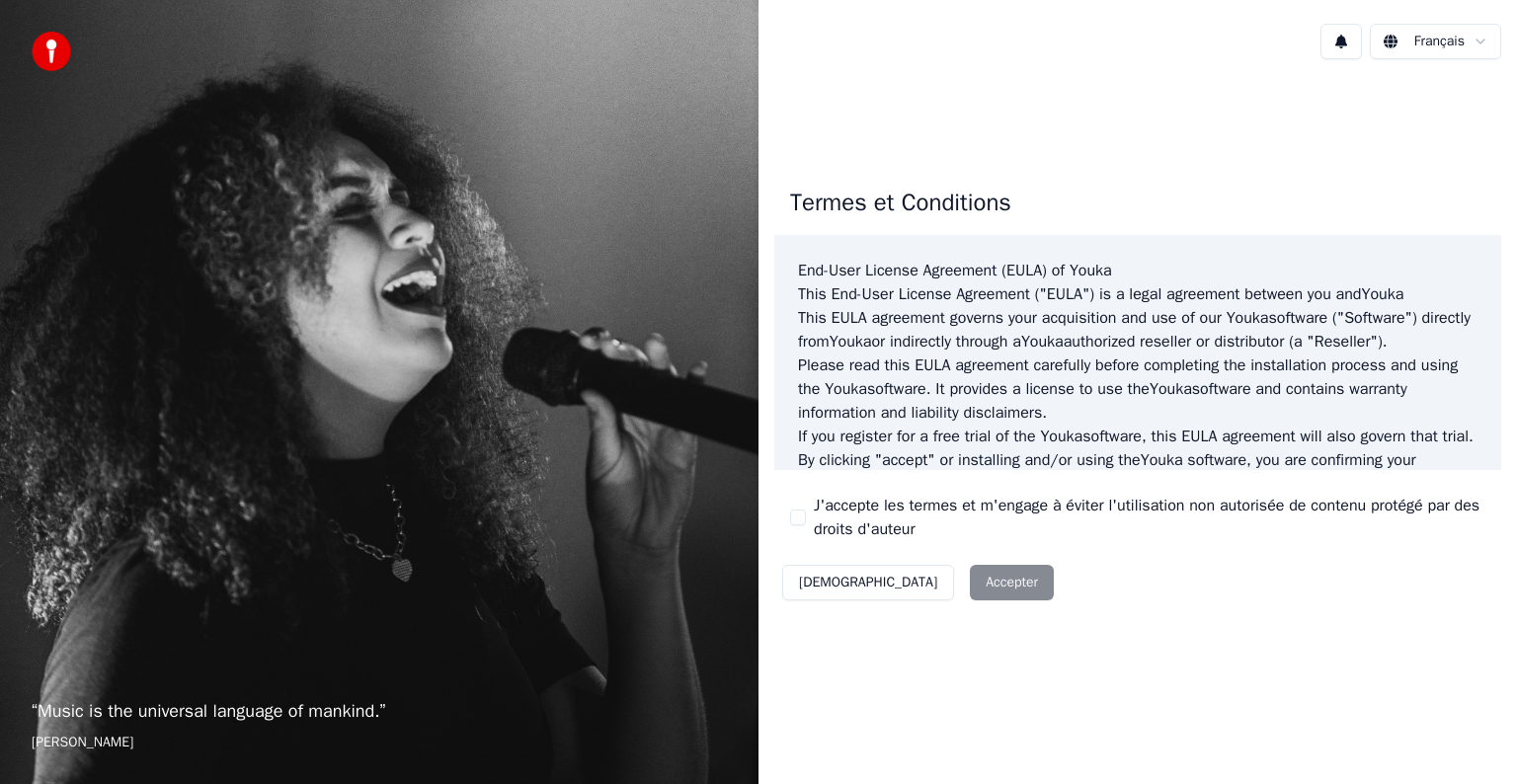 click on "Décliner Accepter" at bounding box center (918, 583) 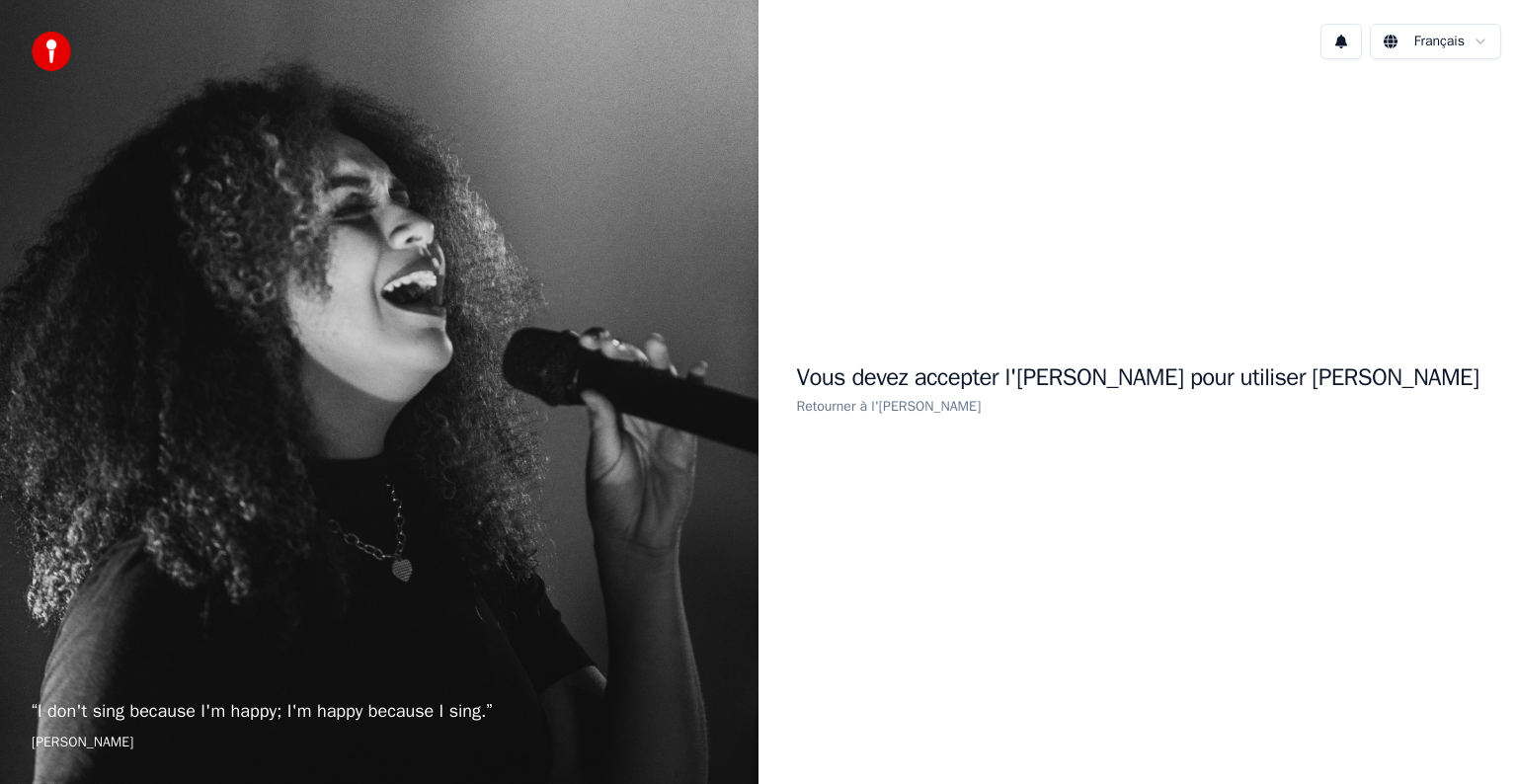 click on "Retourner à l'EULA" at bounding box center (889, 406) 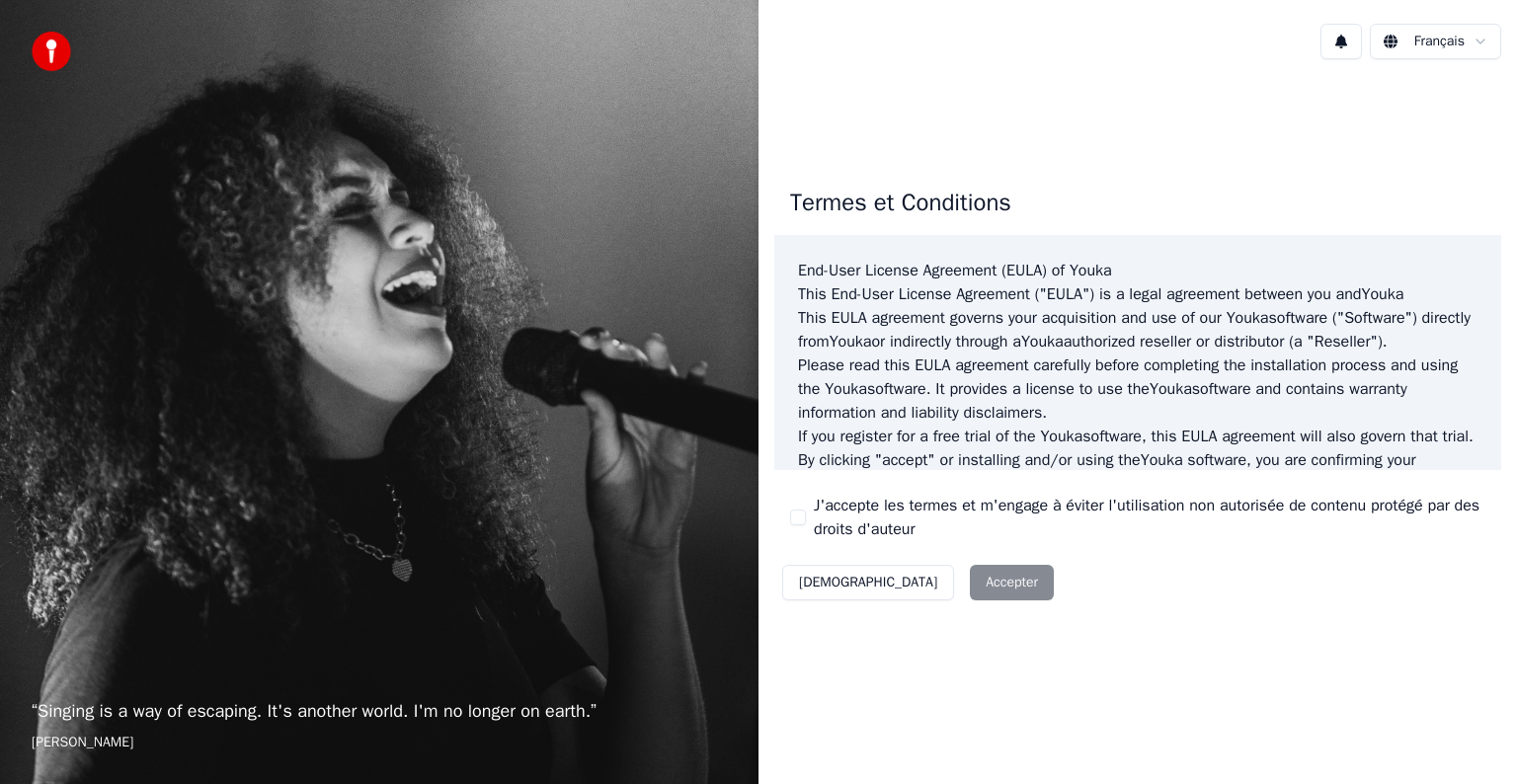 click on "Décliner Accepter" at bounding box center (918, 583) 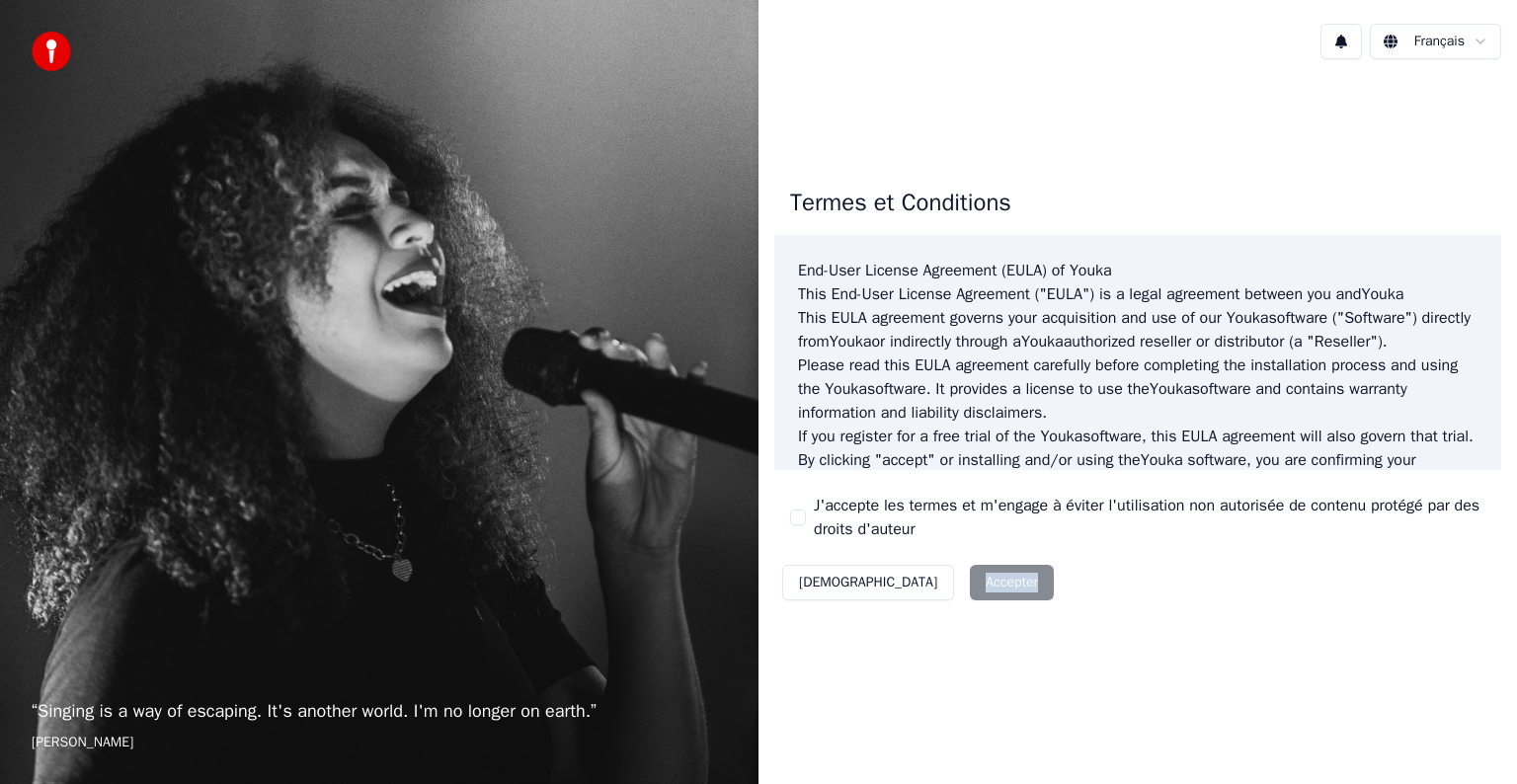 click on "Décliner Accepter" at bounding box center [918, 583] 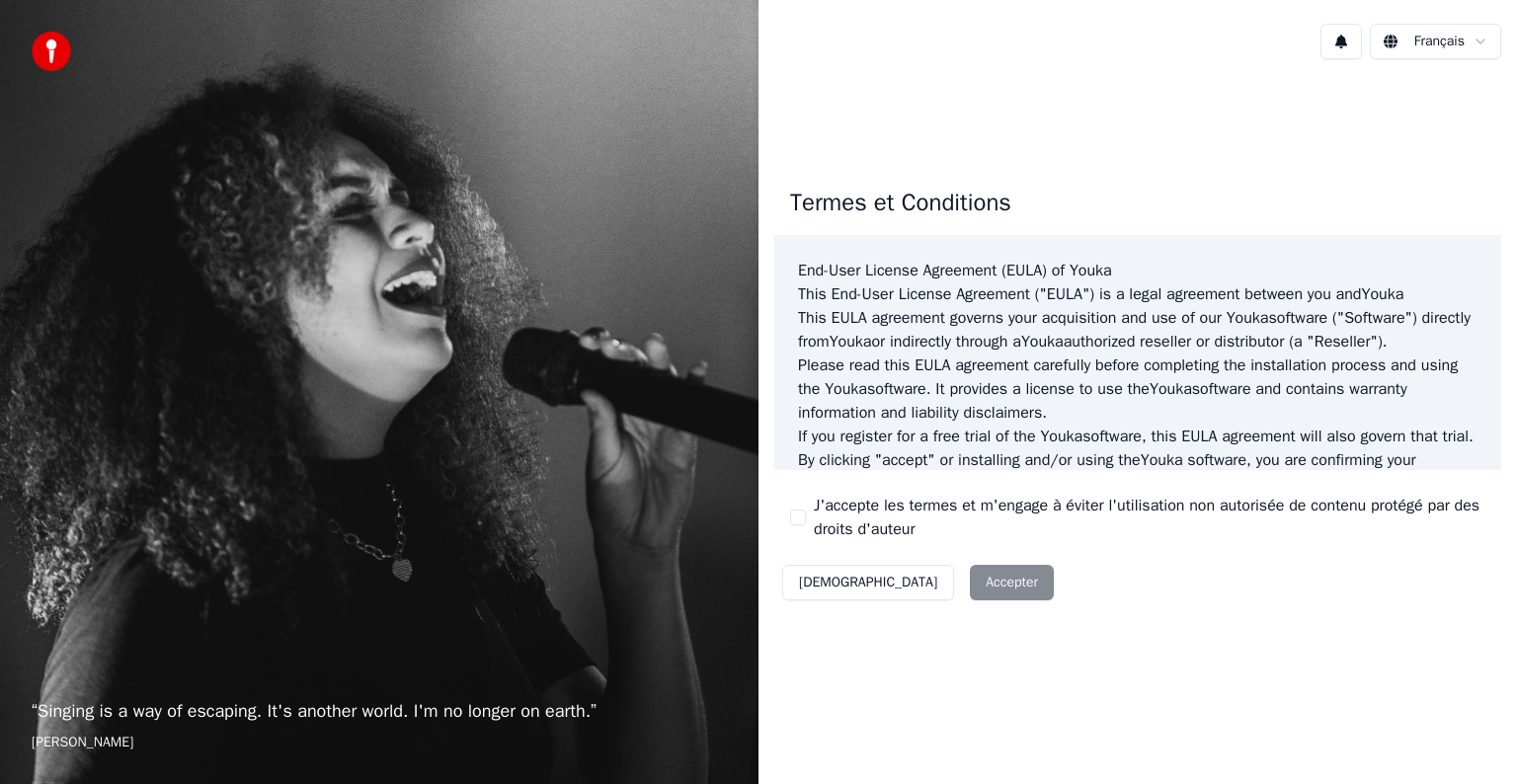 click on "J'accepte les termes et m'engage à éviter l'utilisation non autorisée de contenu protégé par des droits d'auteur" at bounding box center (1150, 517) 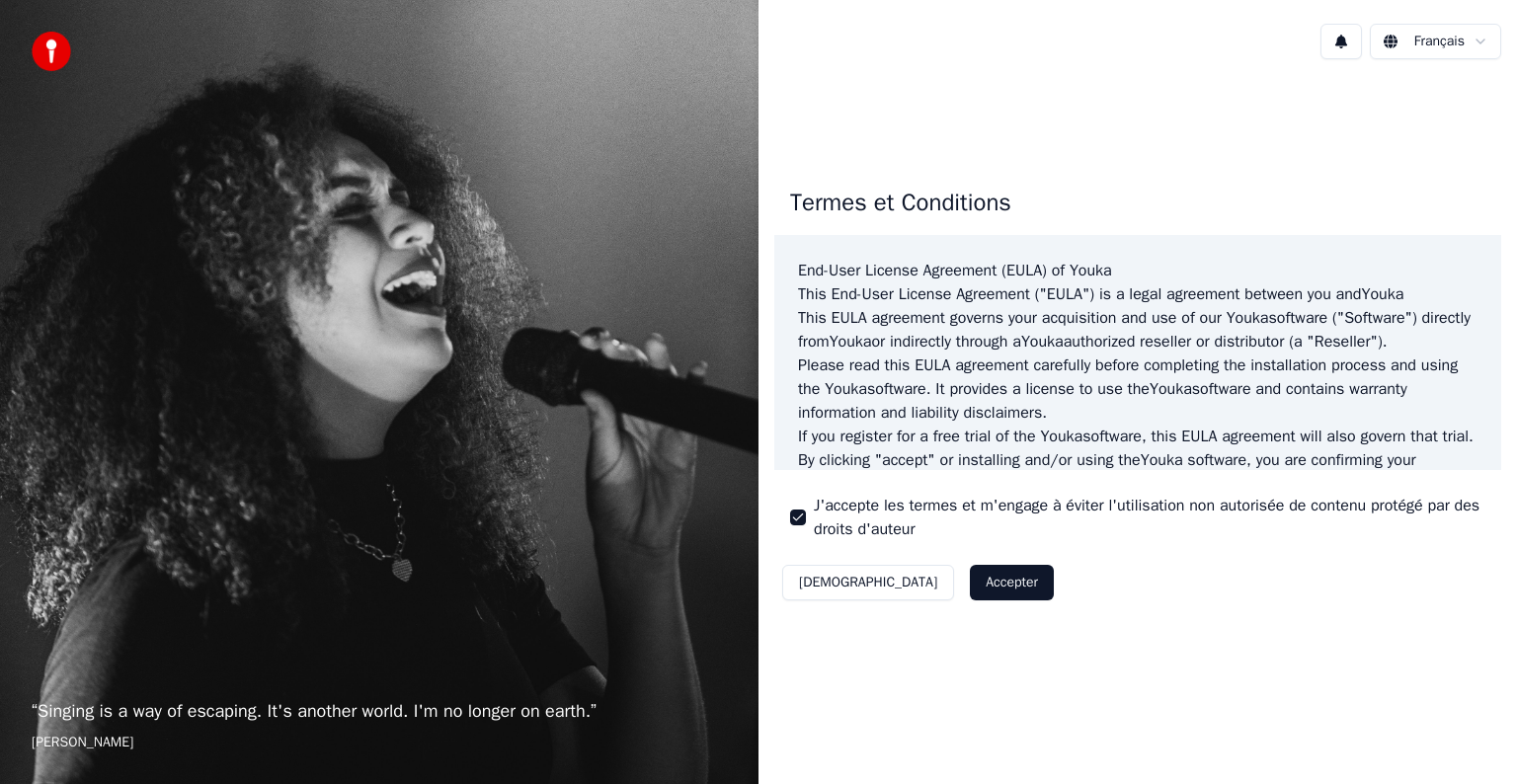click on "Accepter" at bounding box center (1011, 583) 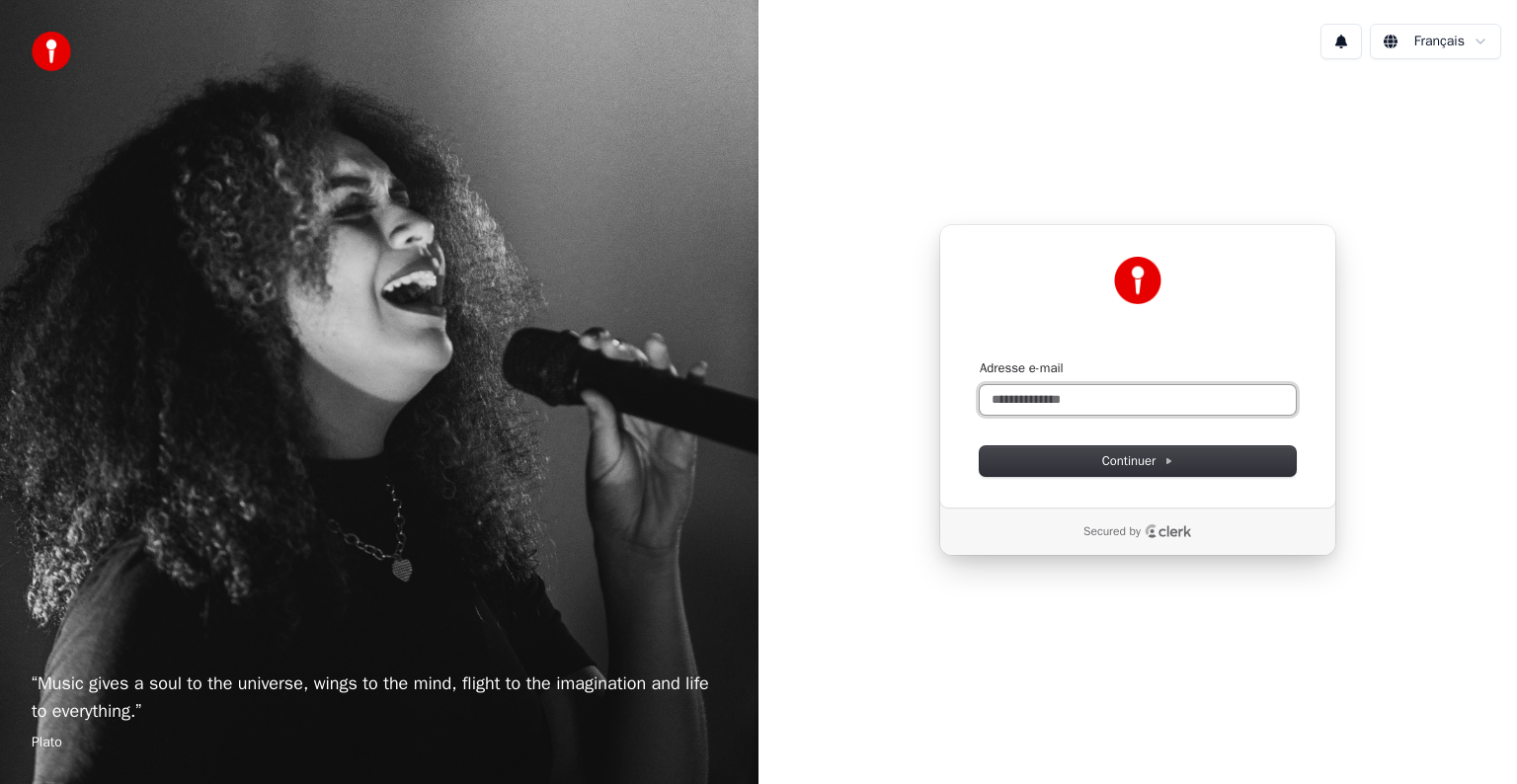 click on "Adresse e-mail" at bounding box center [1138, 400] 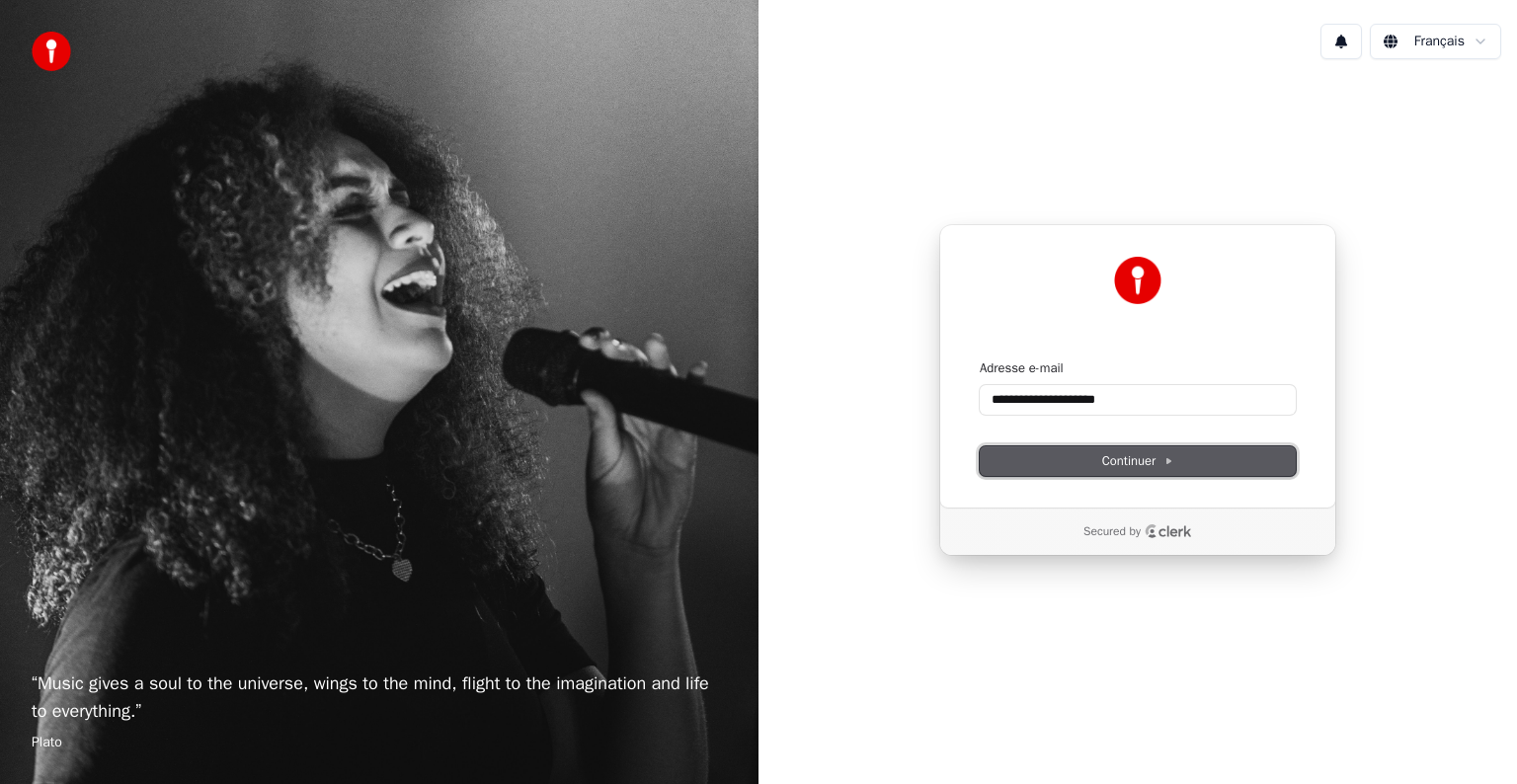 click on "Continuer" at bounding box center (1138, 461) 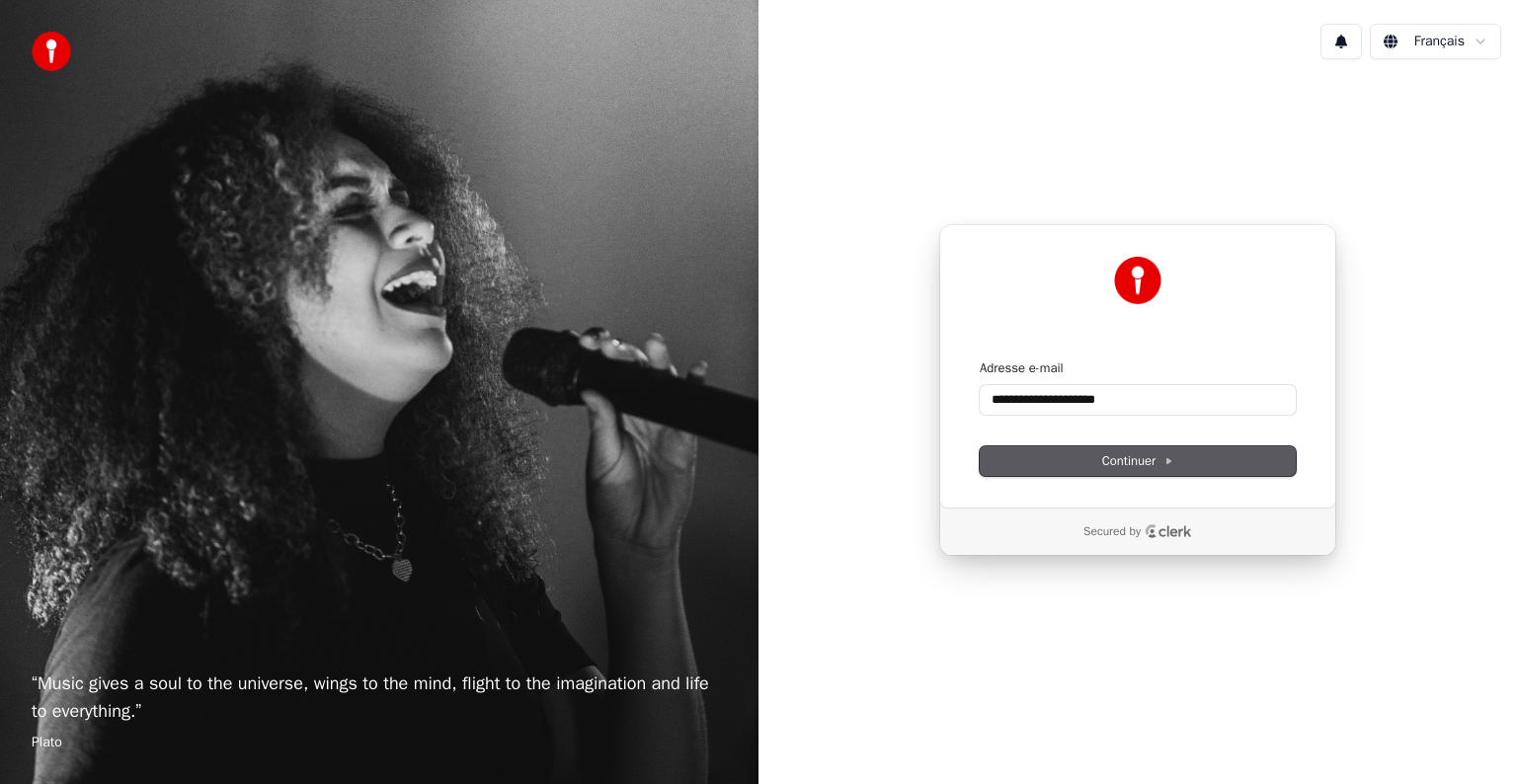 type on "**********" 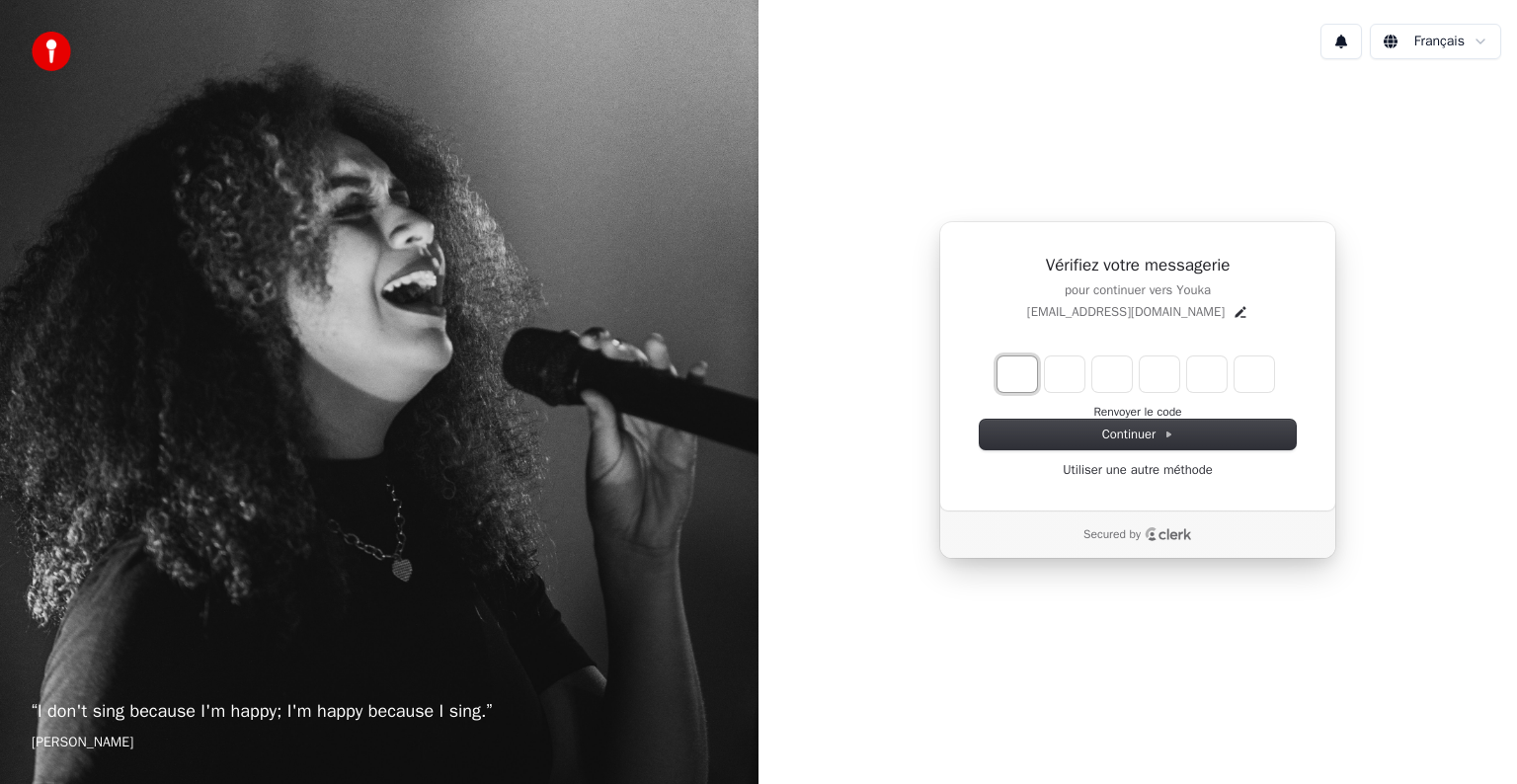 type on "*" 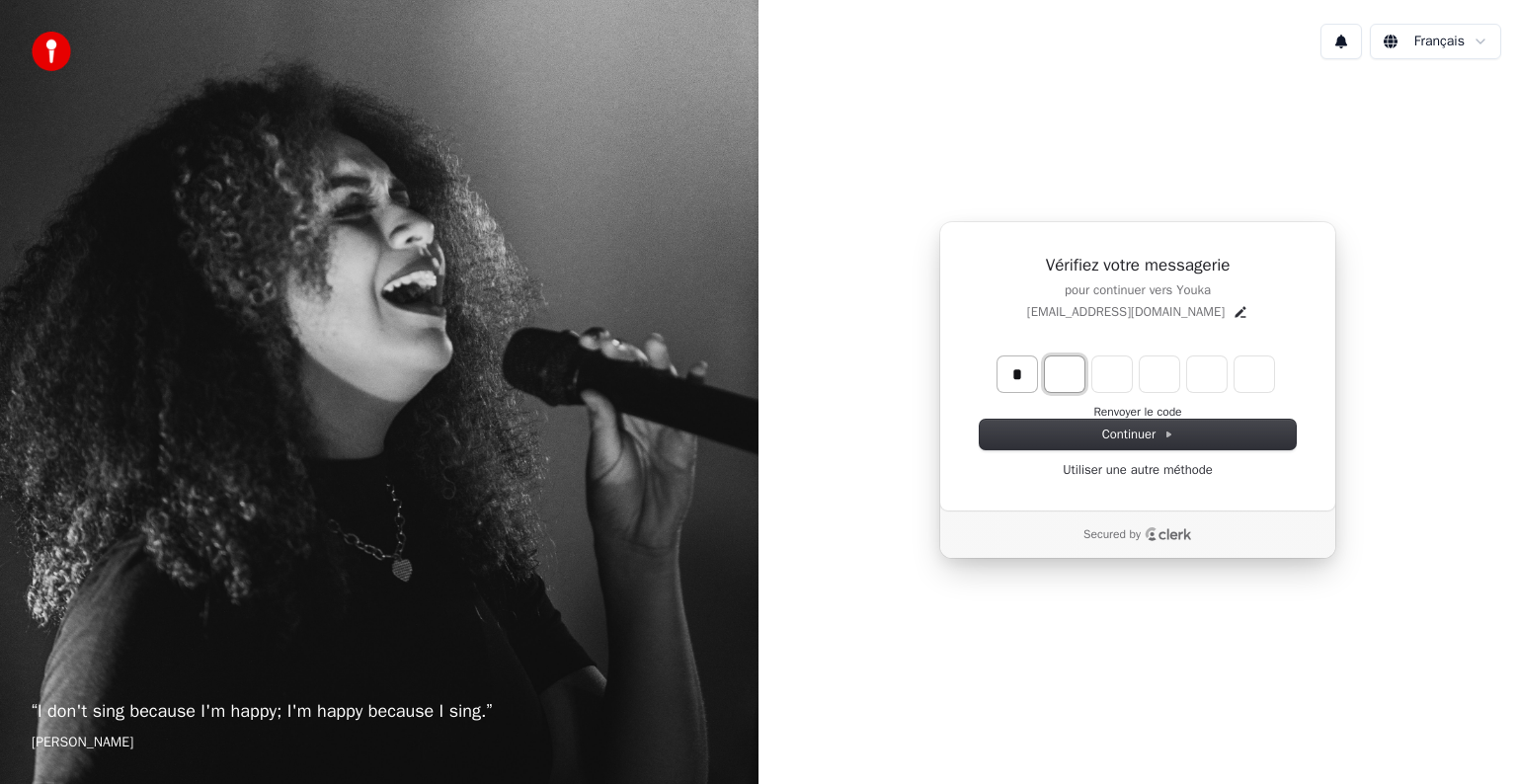 type on "*" 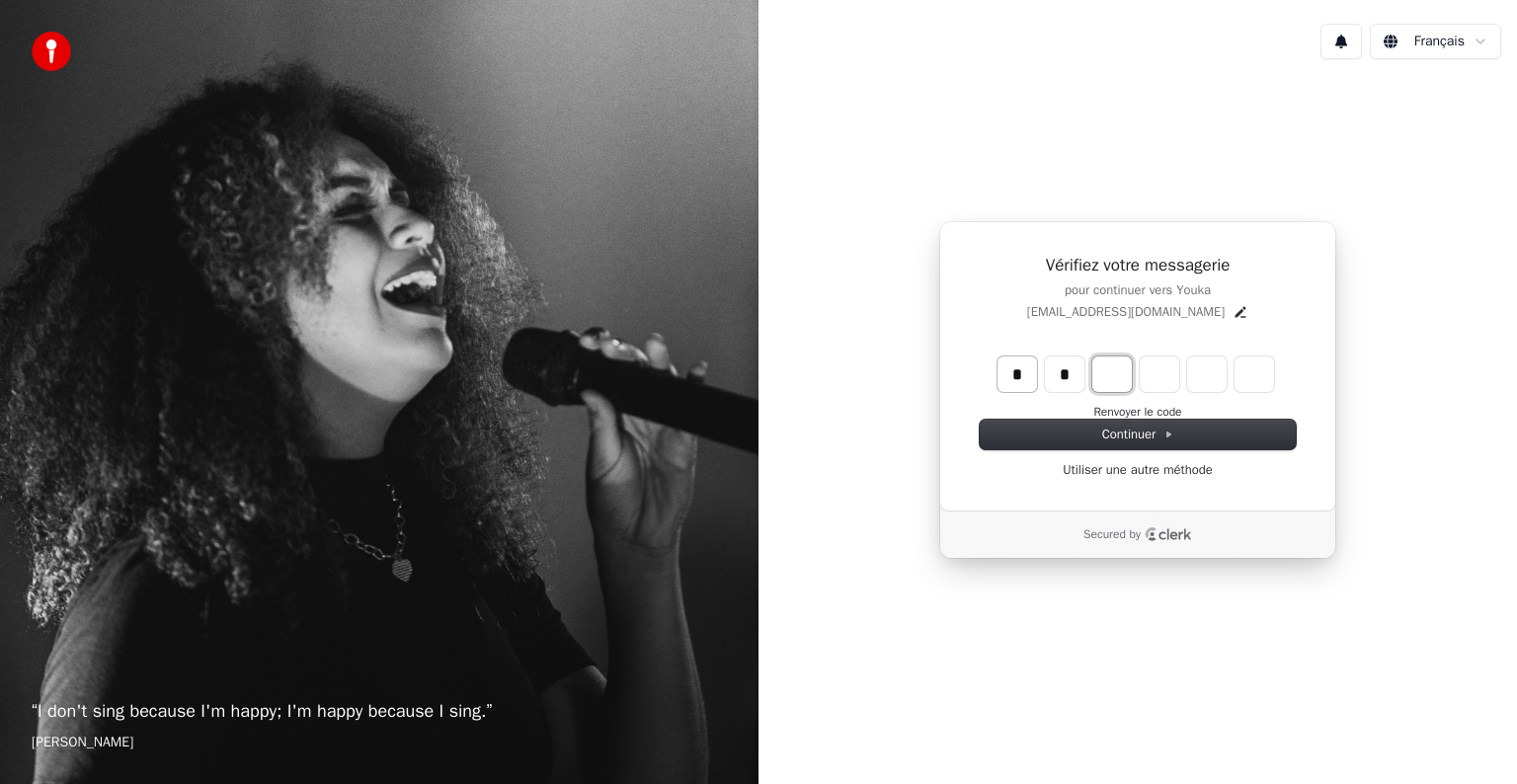 type on "**" 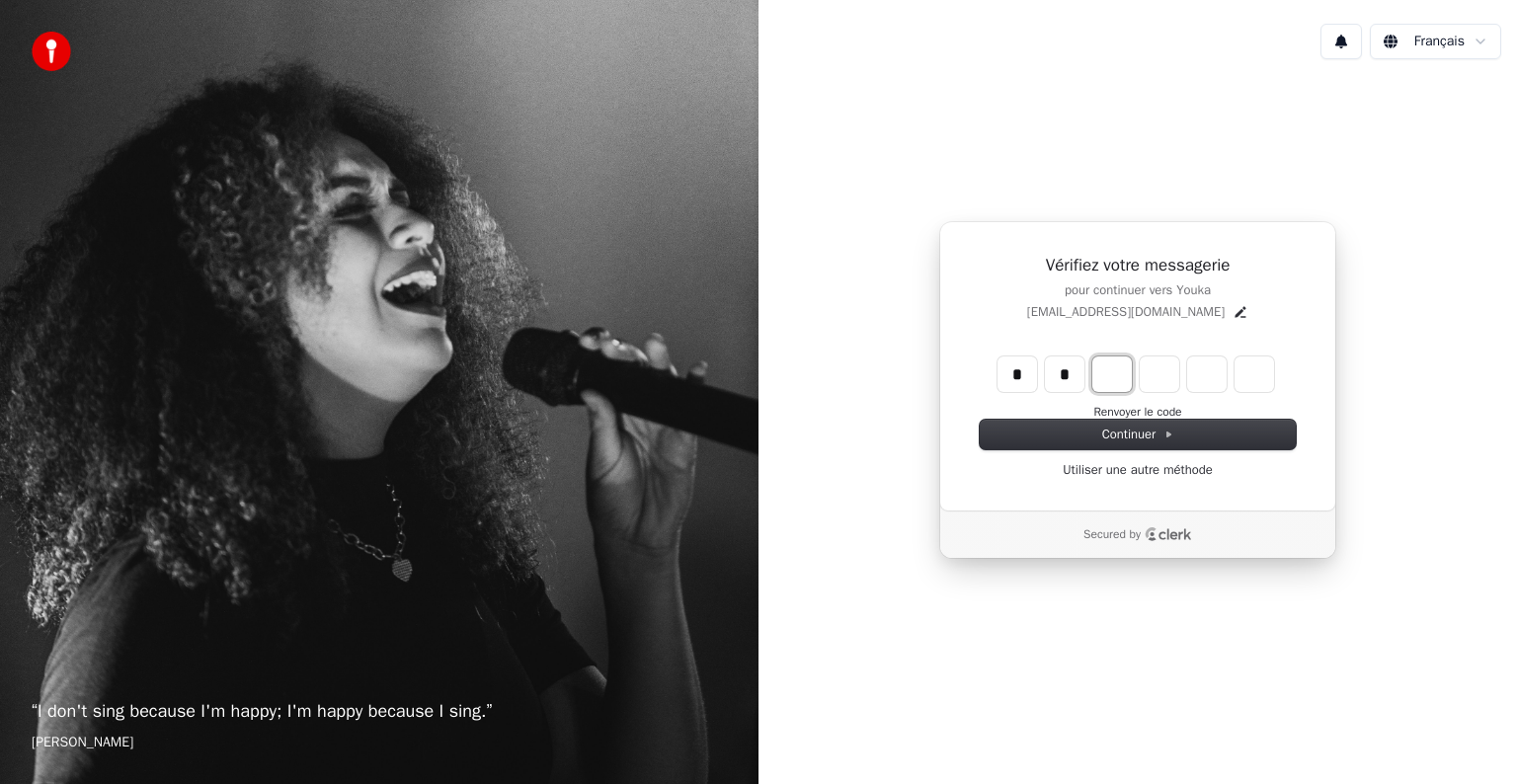 type on "*" 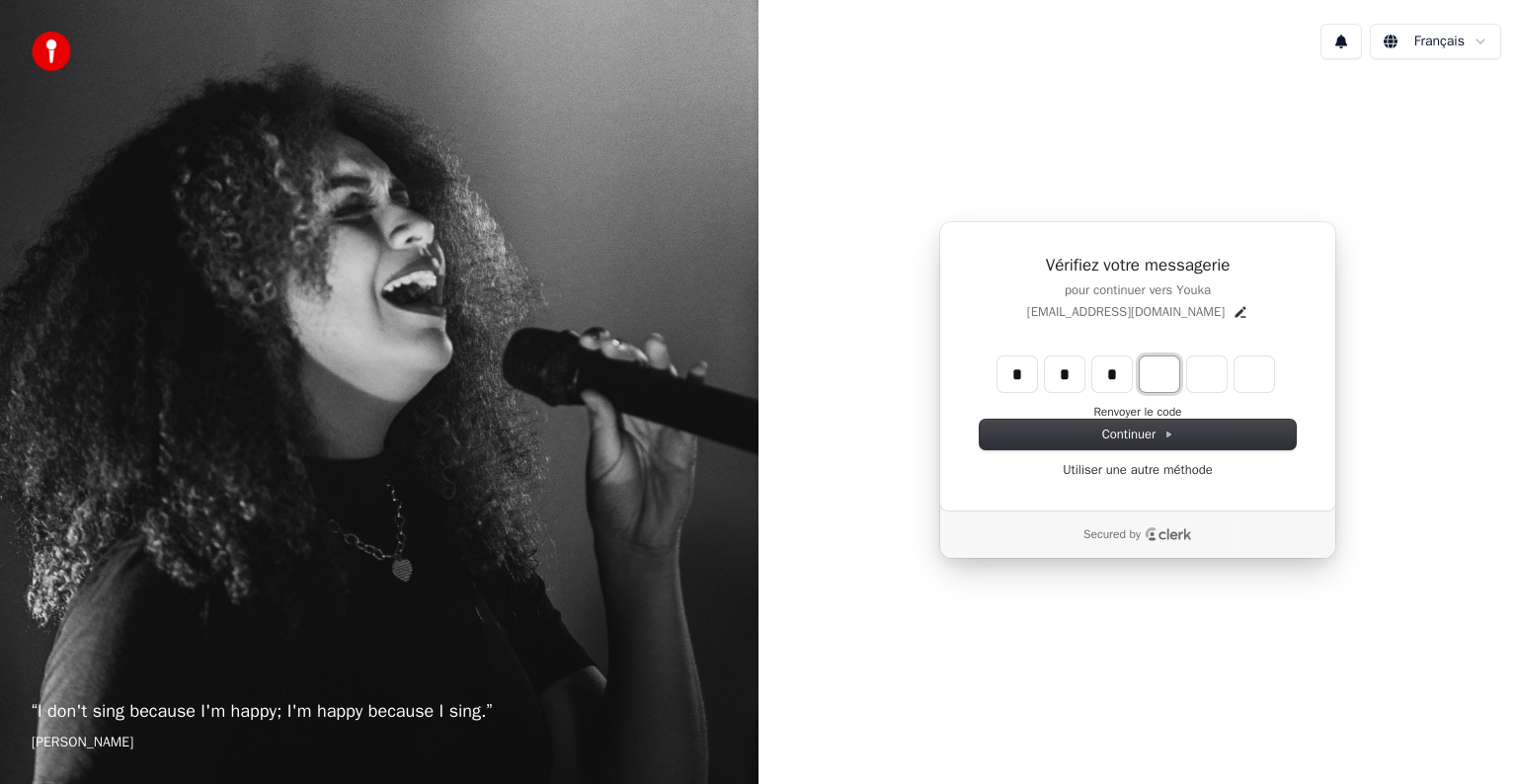 type on "***" 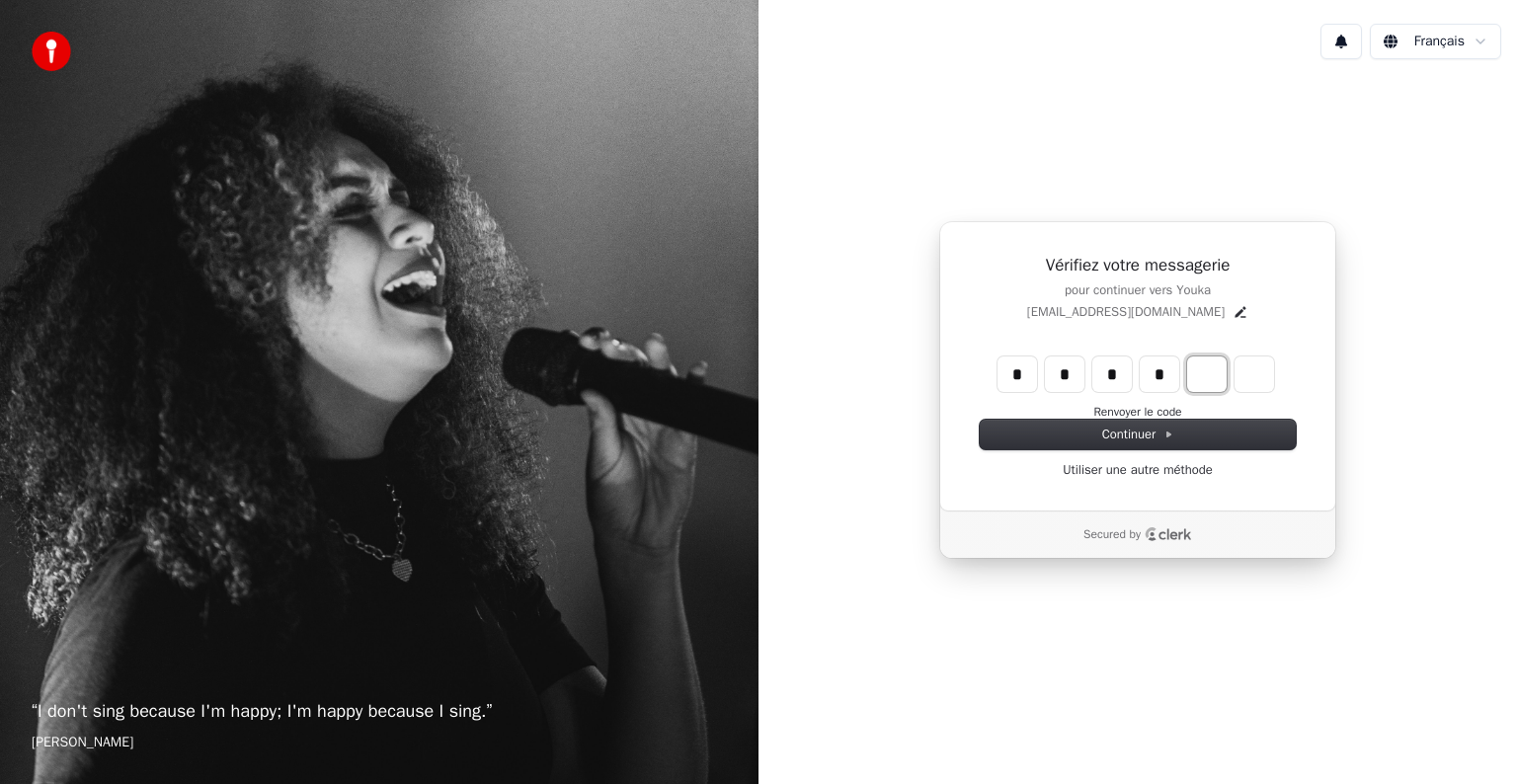 type on "****" 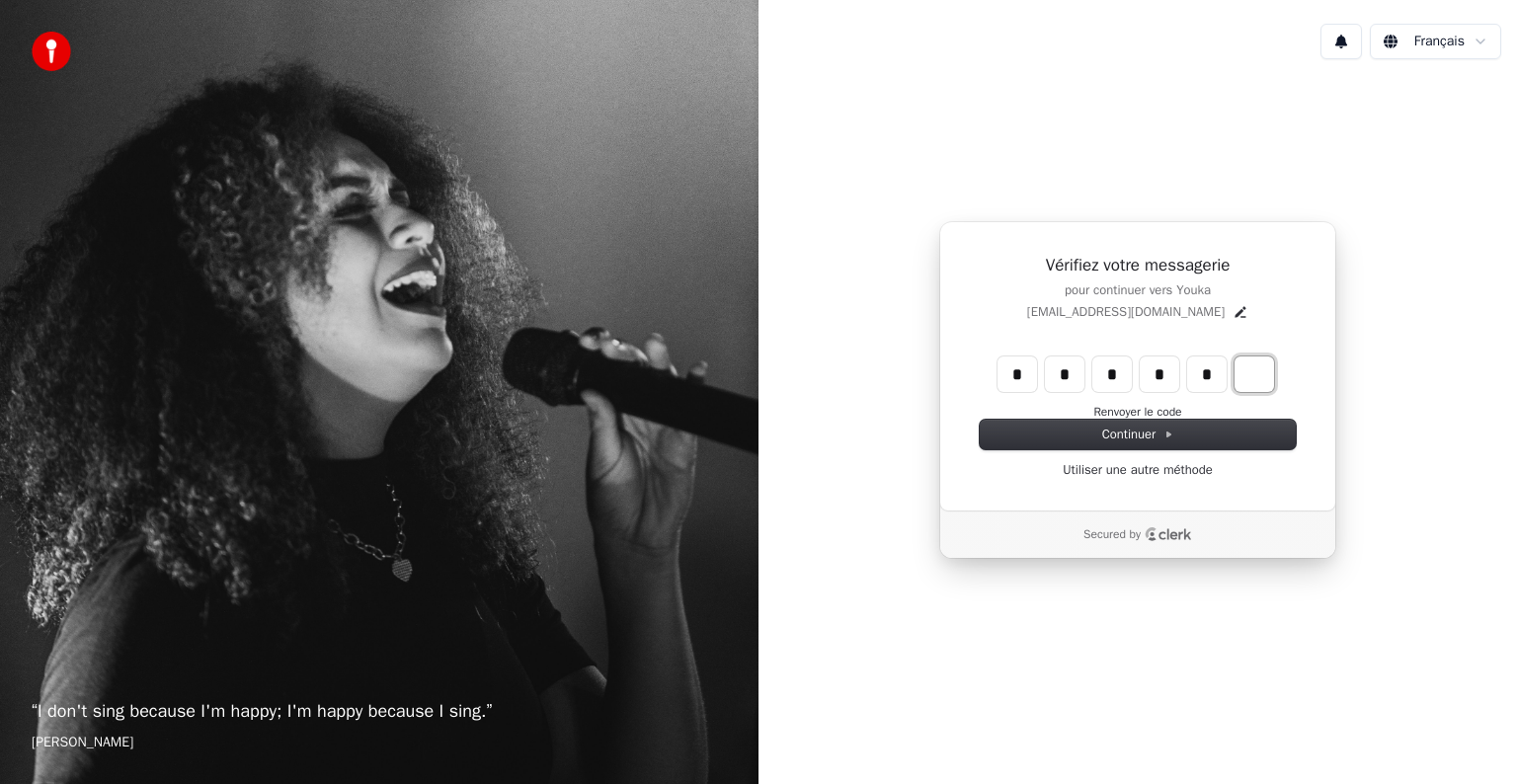 type on "******" 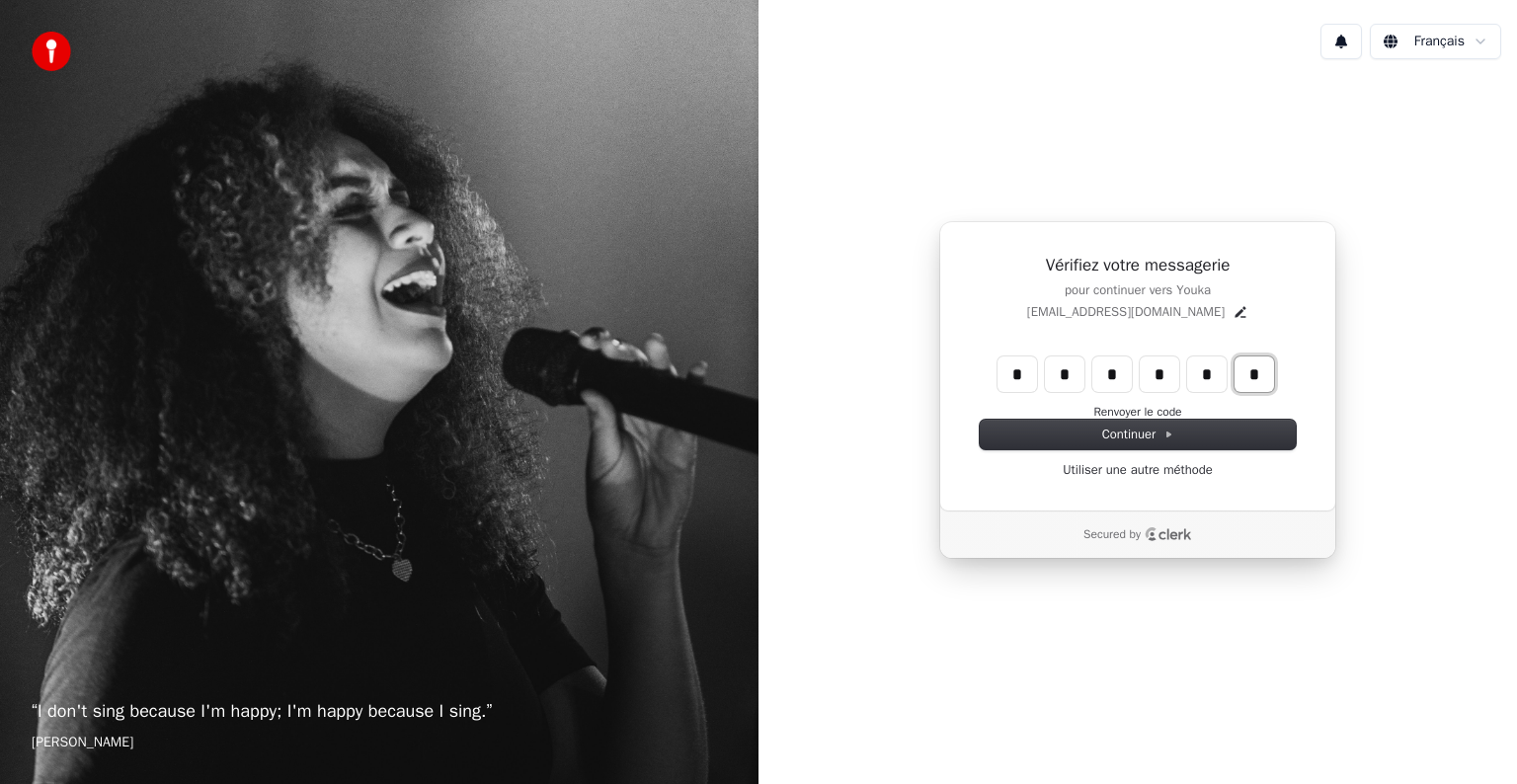 type on "*" 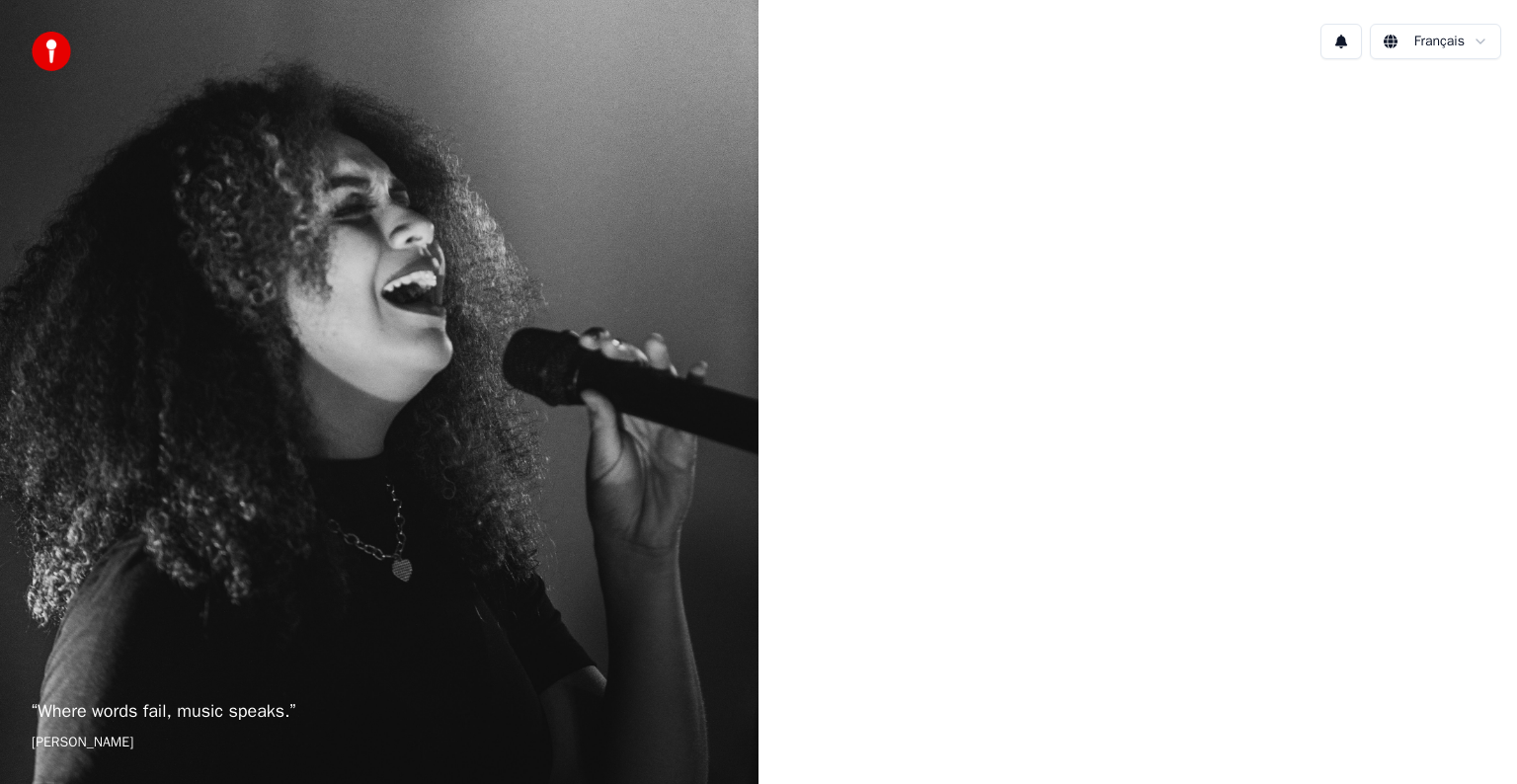 scroll, scrollTop: 0, scrollLeft: 0, axis: both 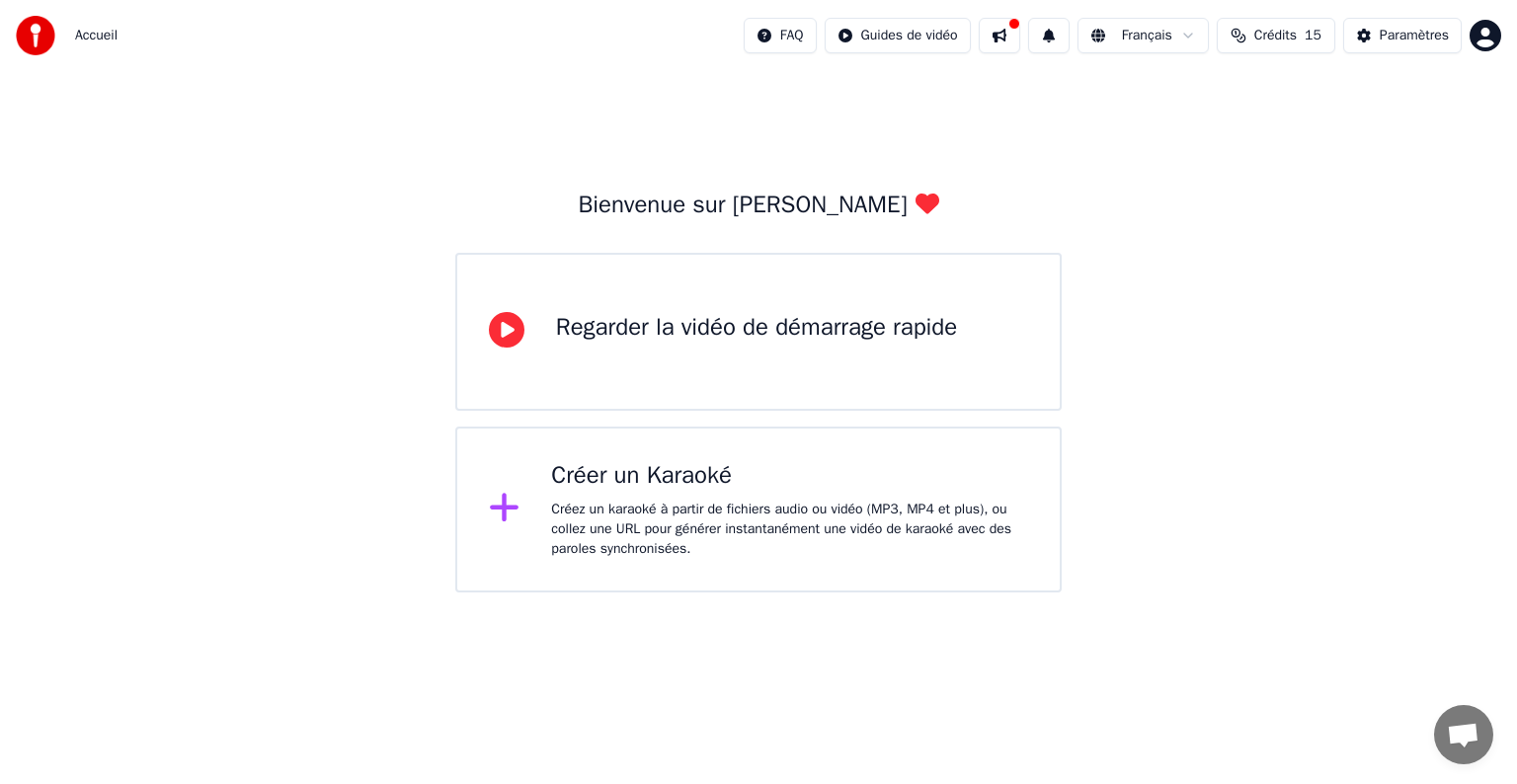 click 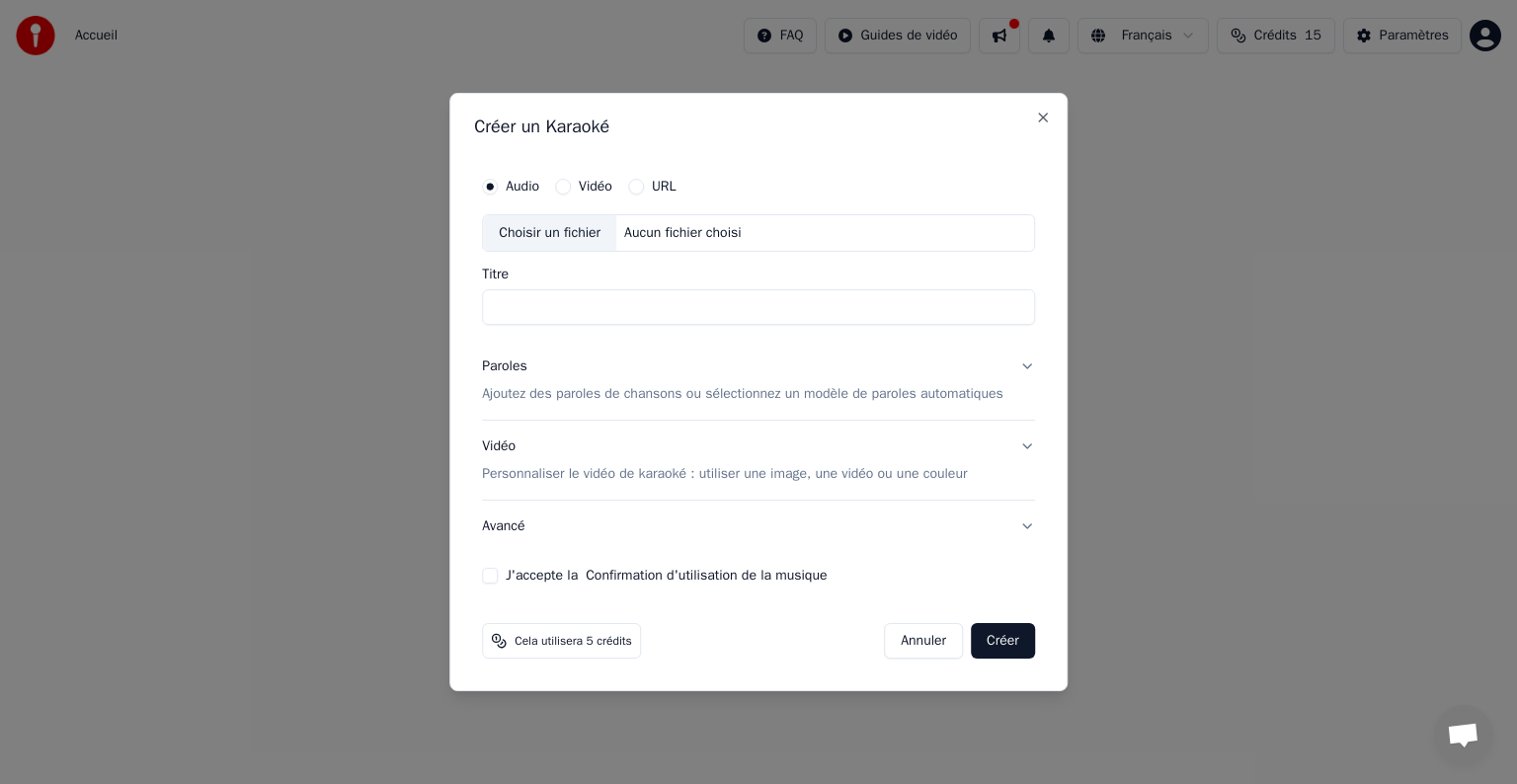 click on "Choisir un fichier" at bounding box center (549, 233) 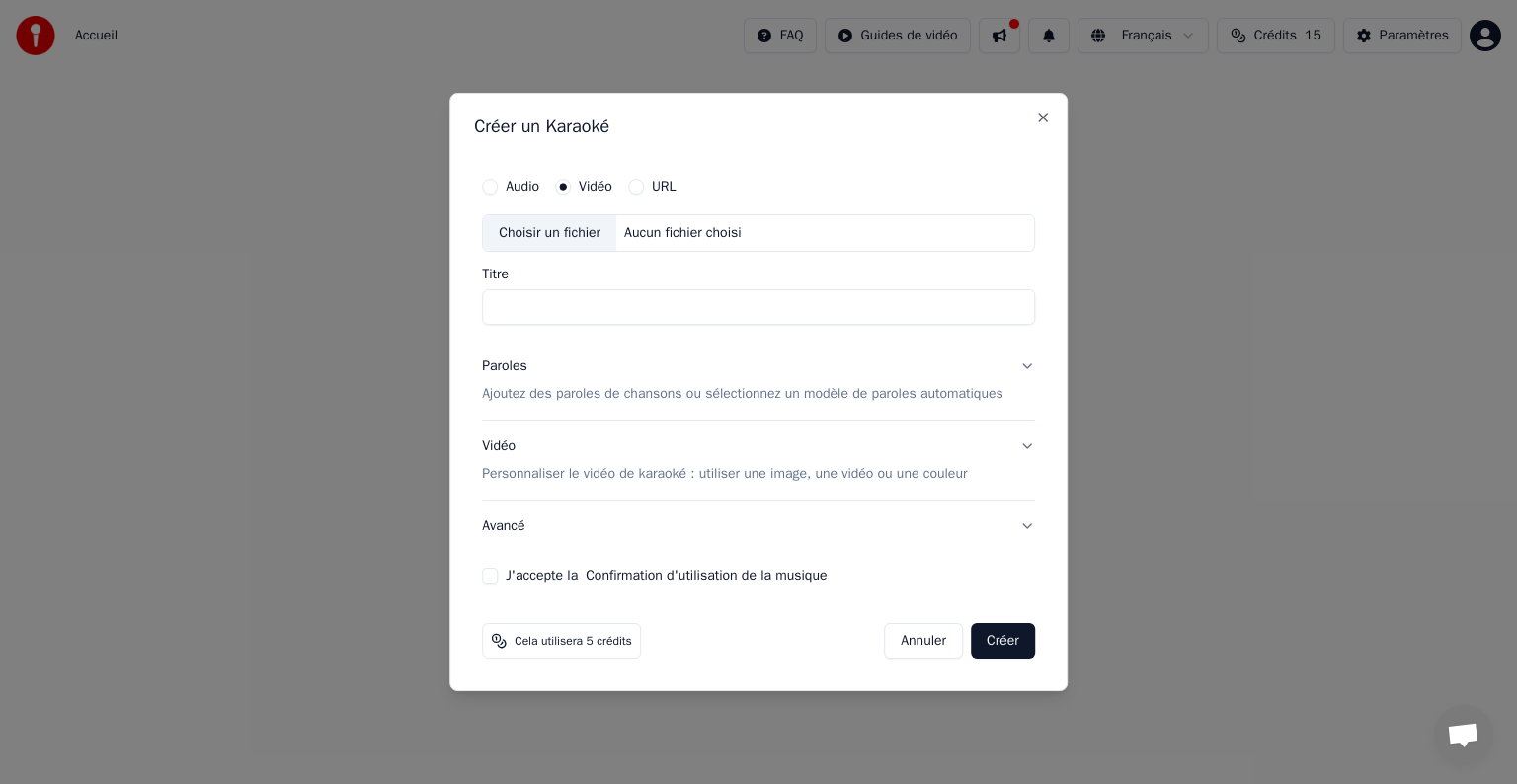 click on "Choisir un fichier" at bounding box center [549, 233] 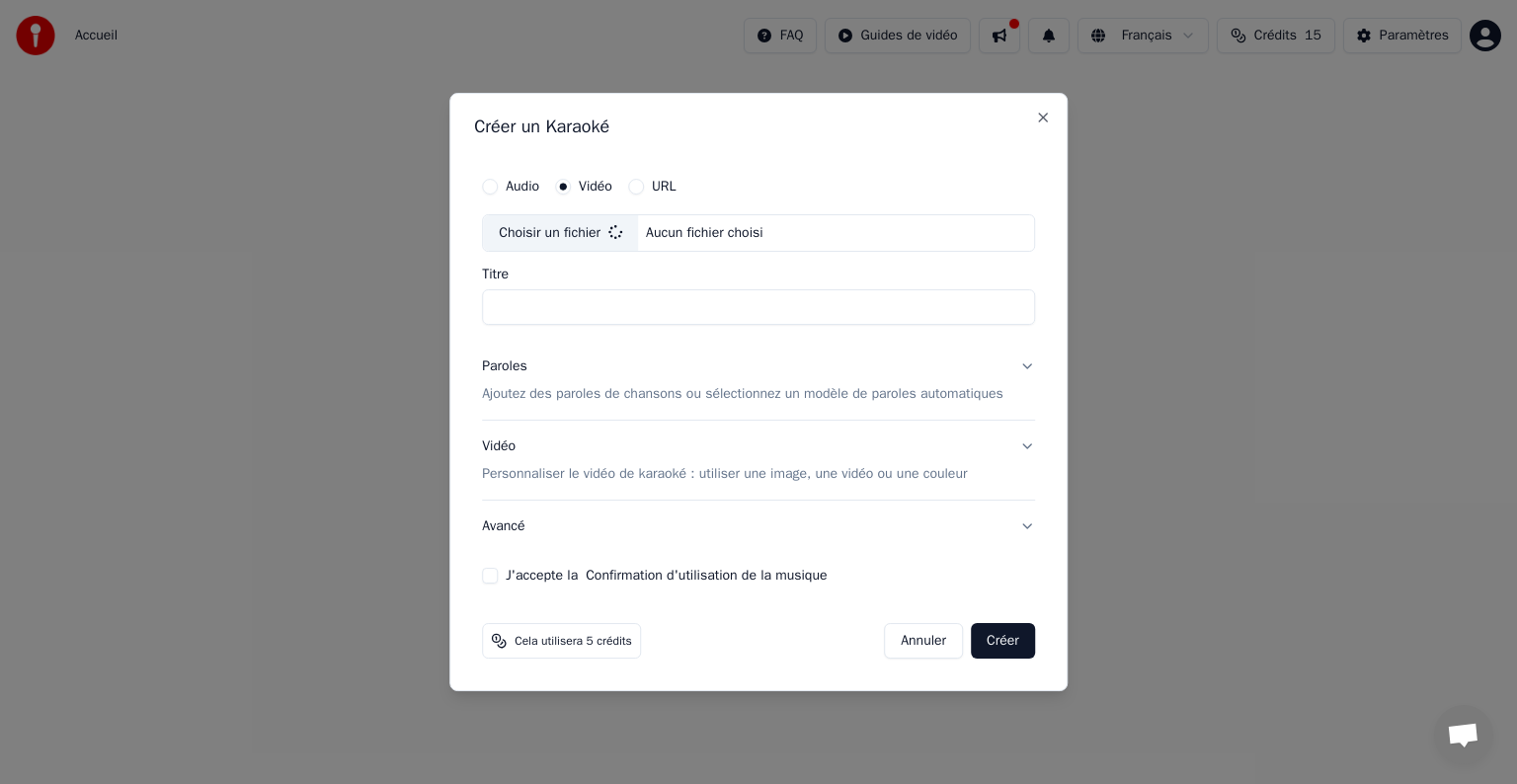 type on "**********" 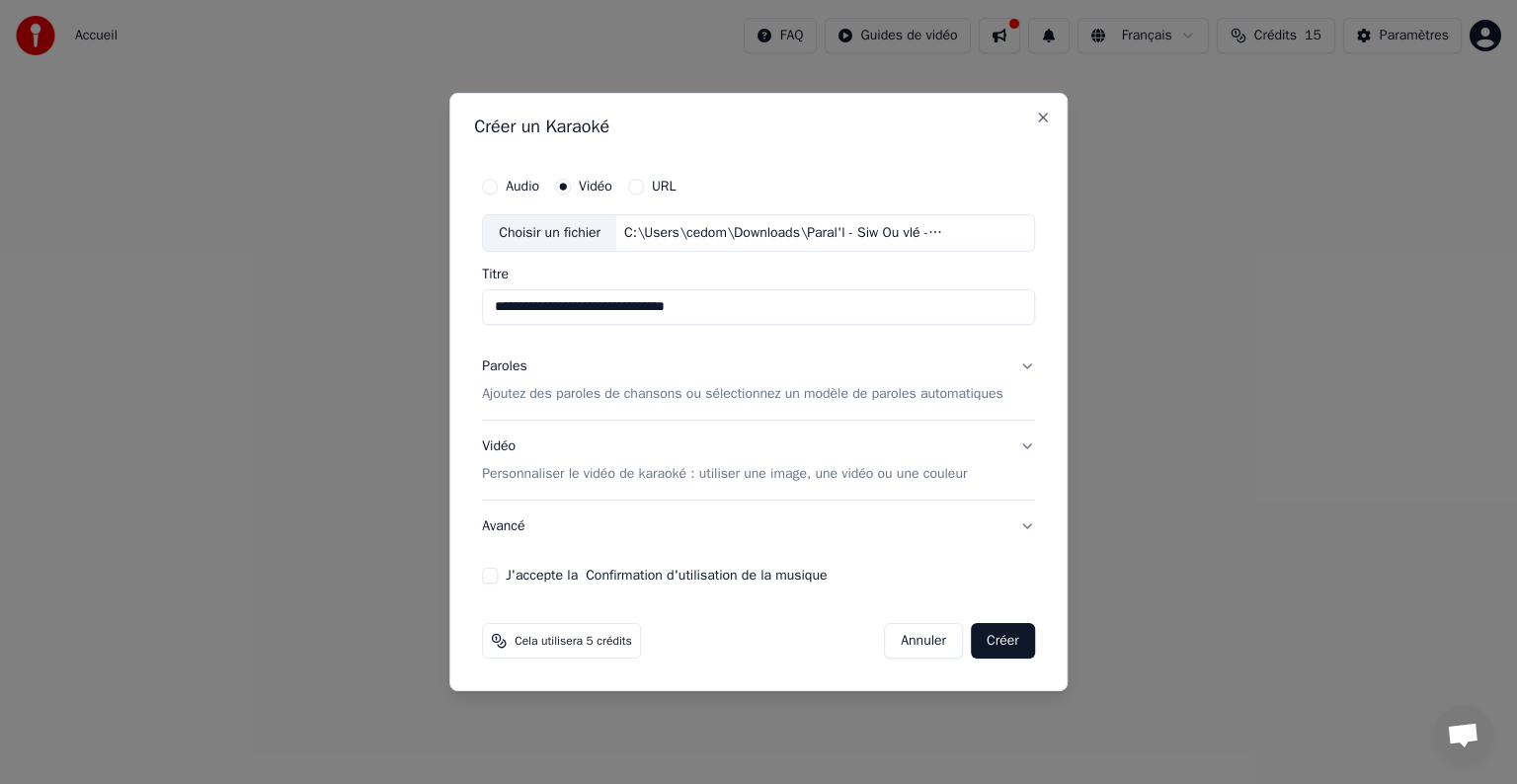 click on "Annuler" at bounding box center [923, 641] 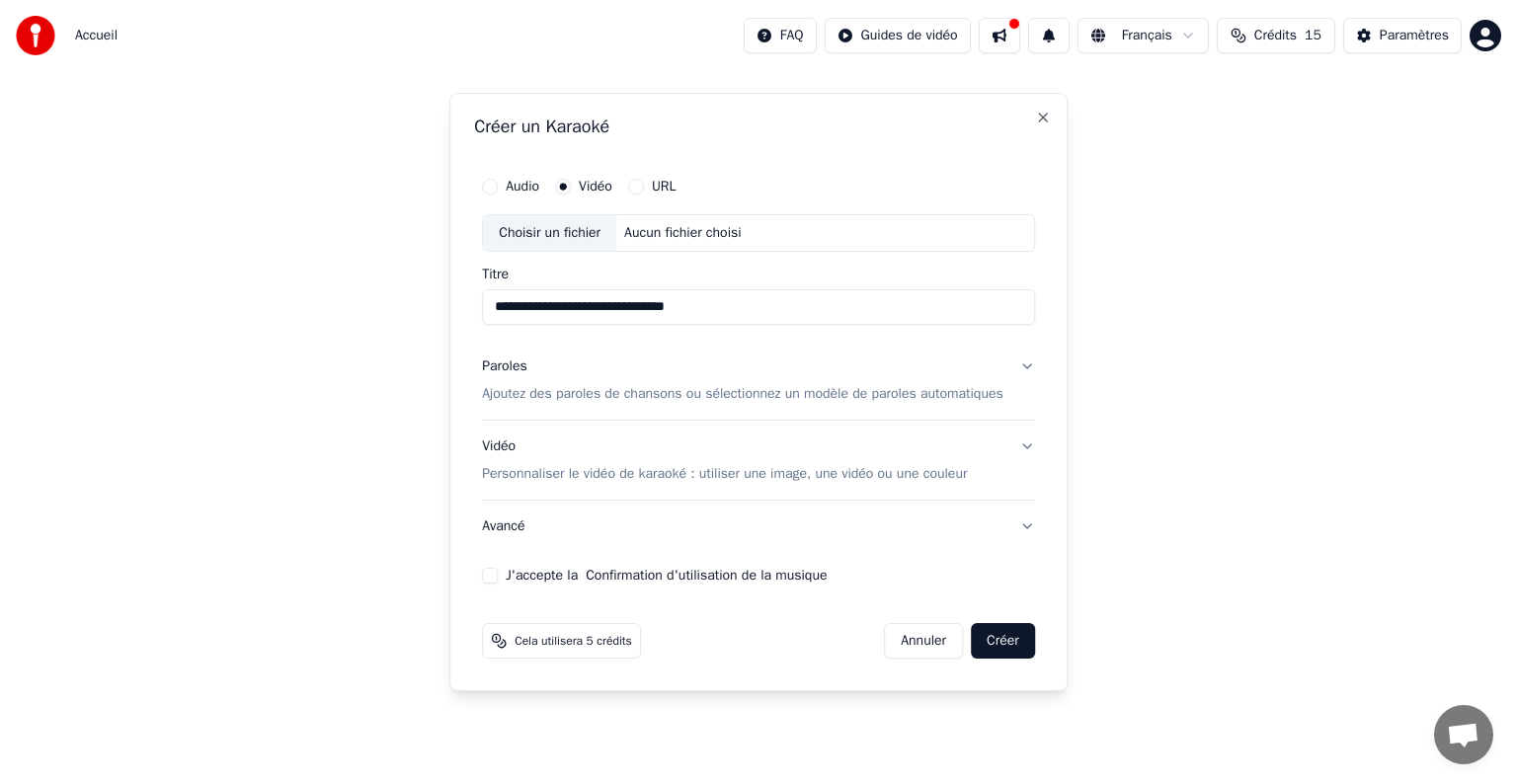 type 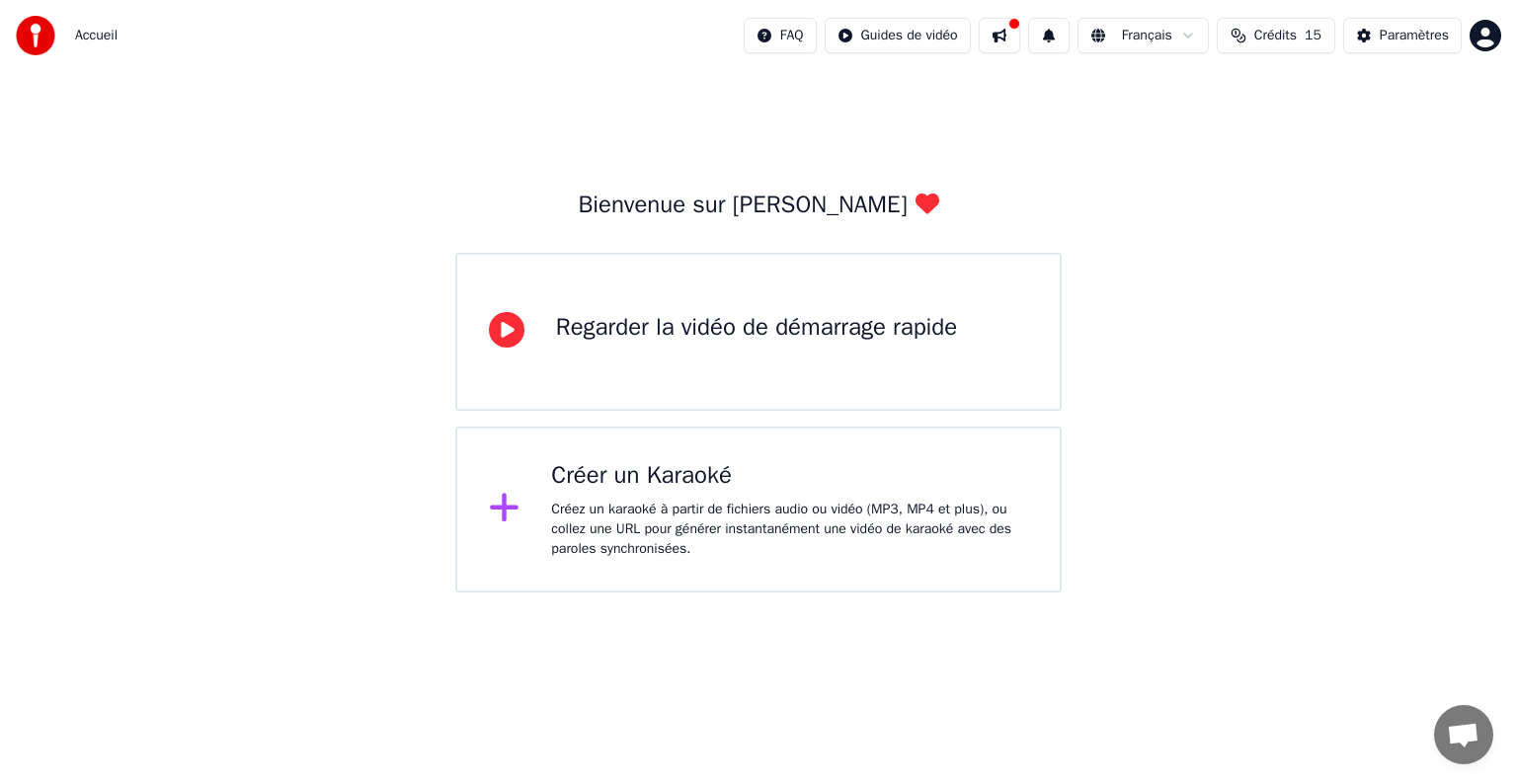 click on "Créez un karaoké à partir de fichiers audio ou vidéo (MP3, MP4 et plus), ou collez une URL pour générer instantanément une vidéo de karaoké avec des paroles synchronisées." at bounding box center [789, 529] 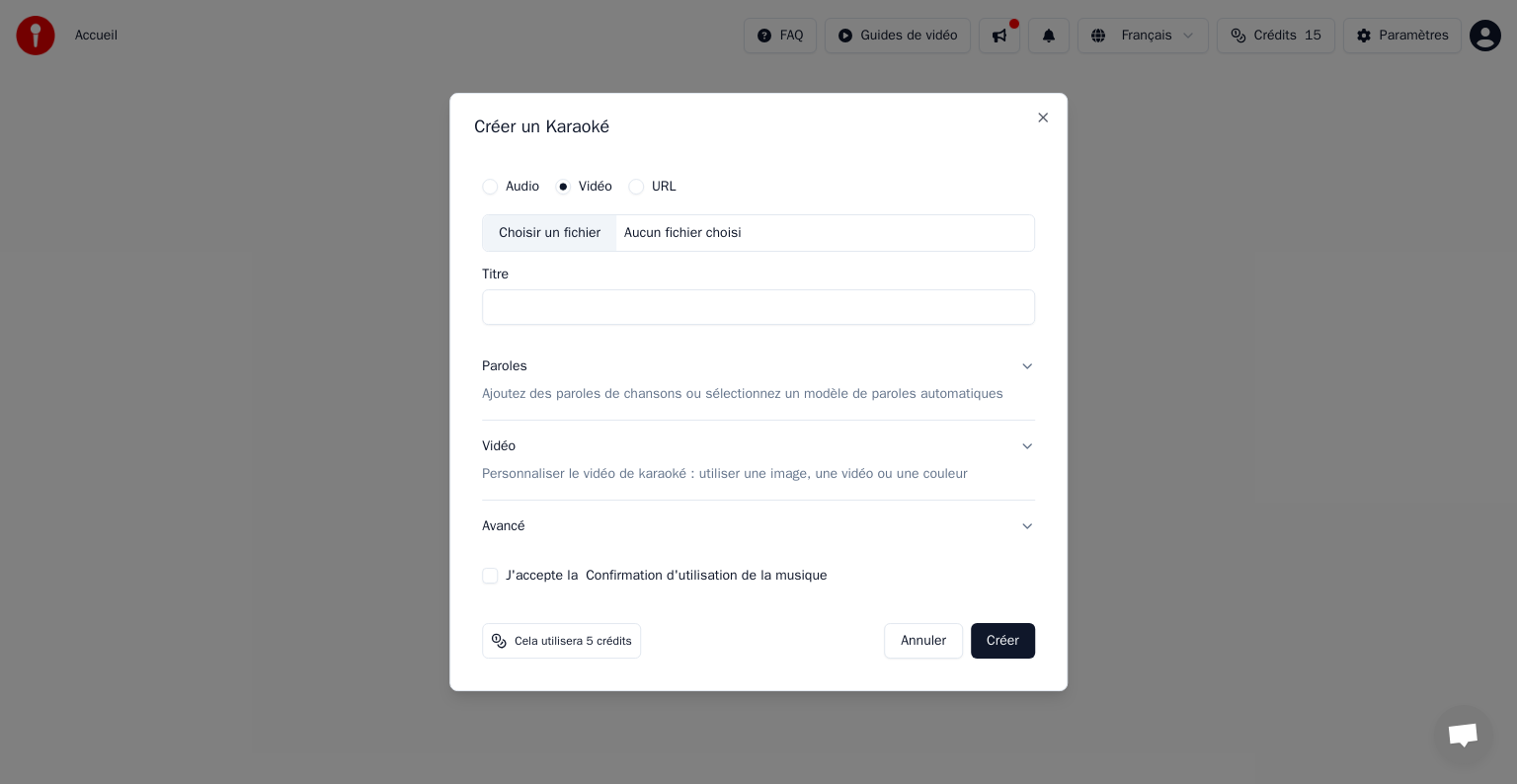 click on "Créer" at bounding box center (1002, 641) 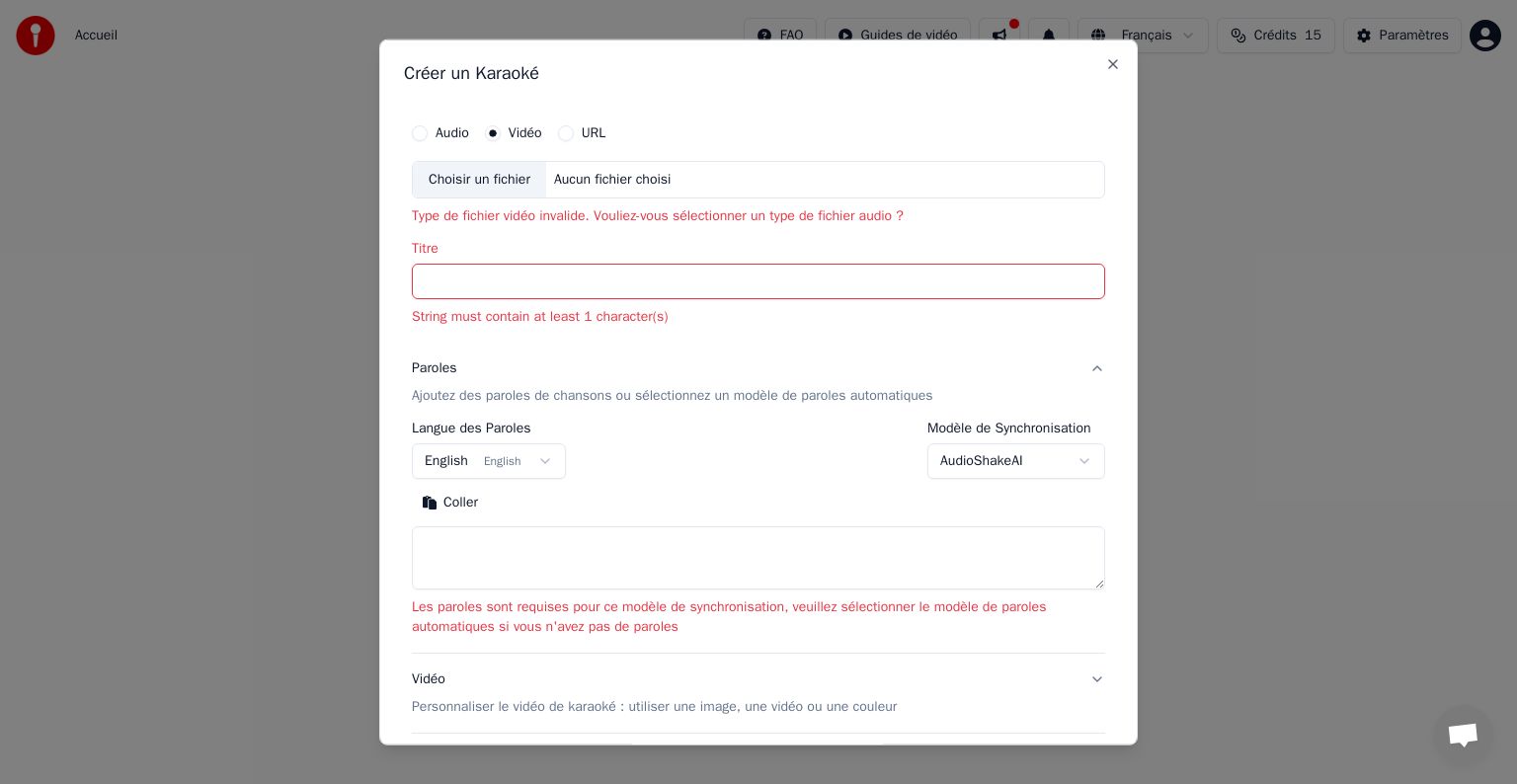 click on "Choisir un fichier" at bounding box center (479, 180) 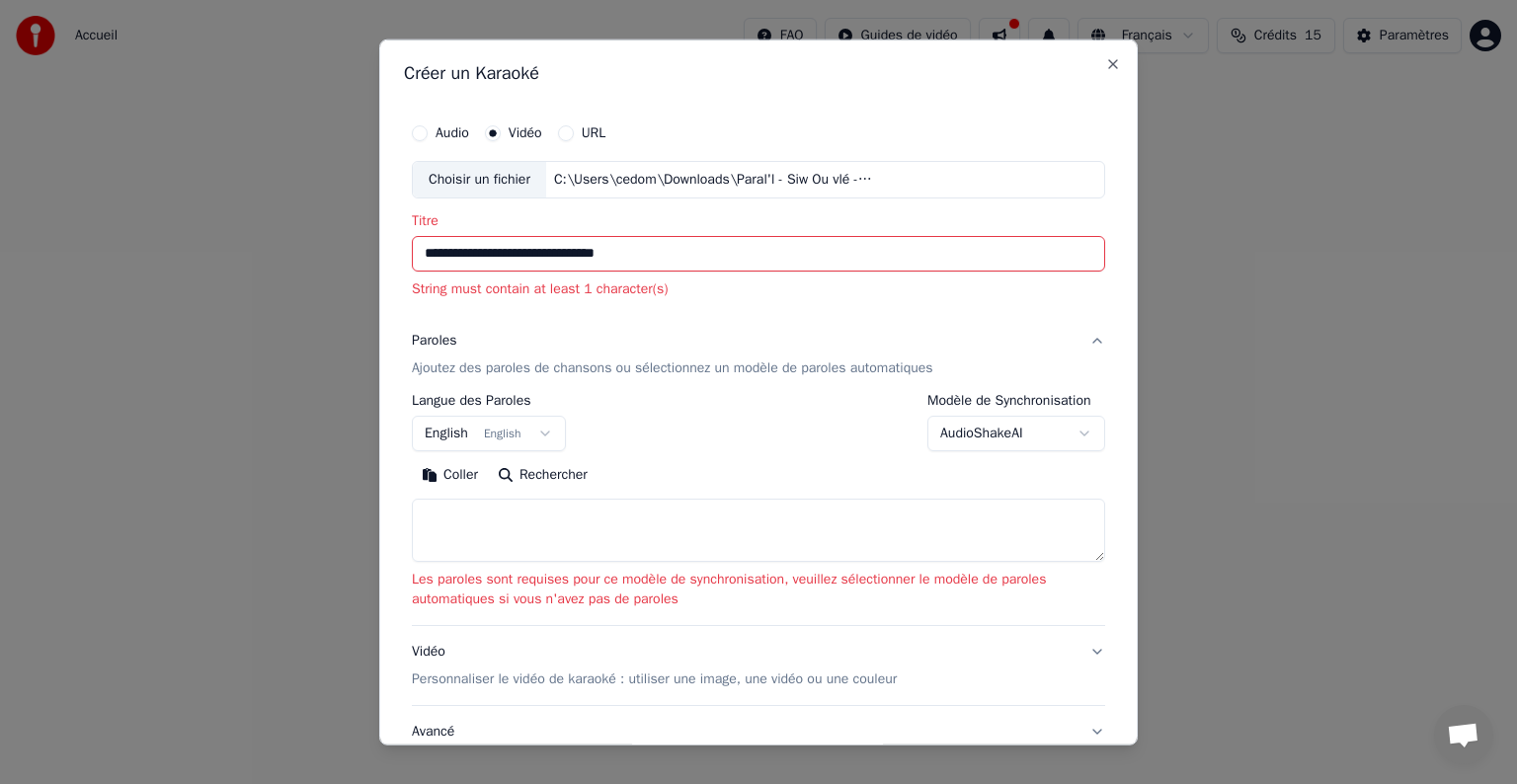 click on "**********" at bounding box center (758, 465) 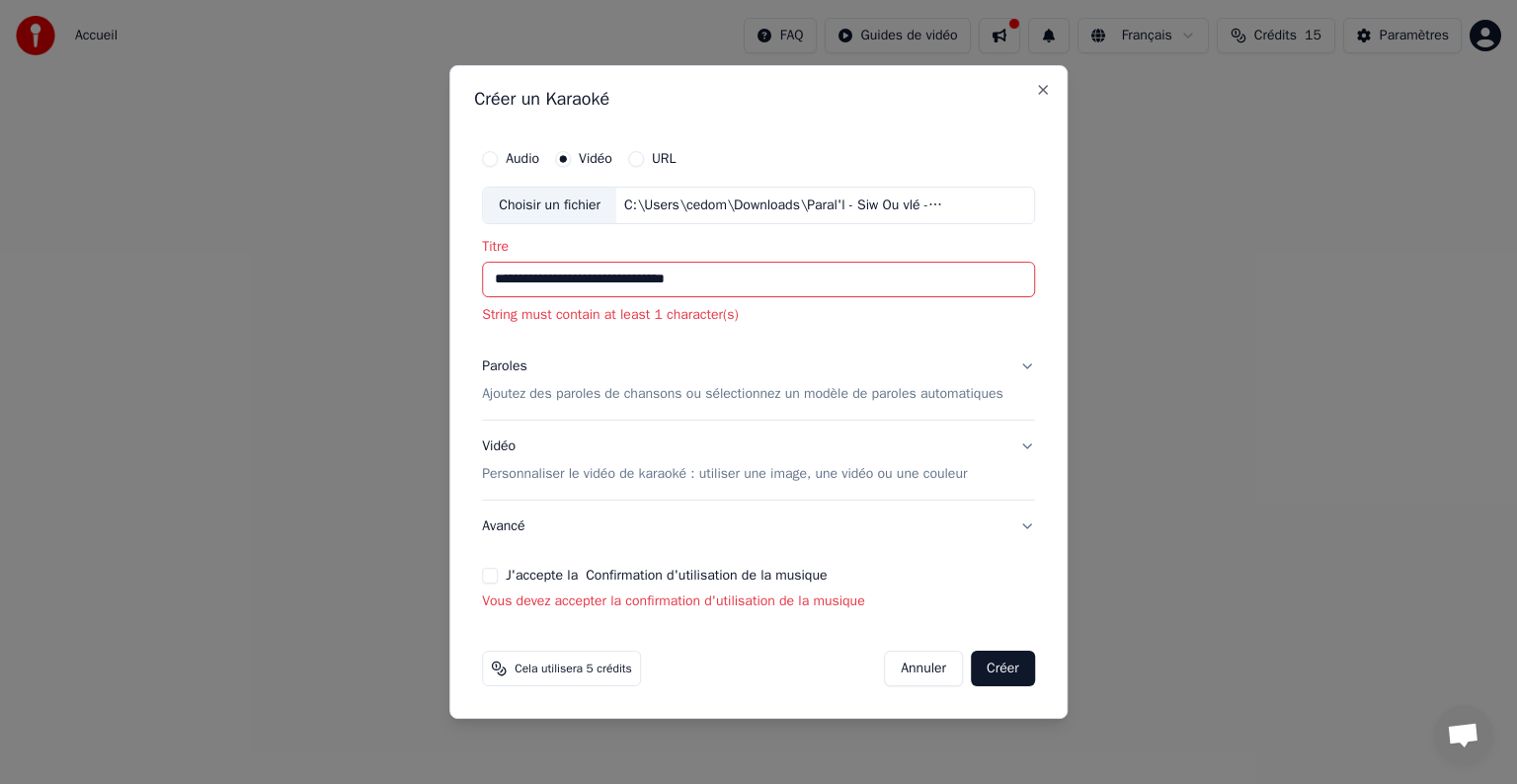 click on "Créer" at bounding box center [1002, 668] 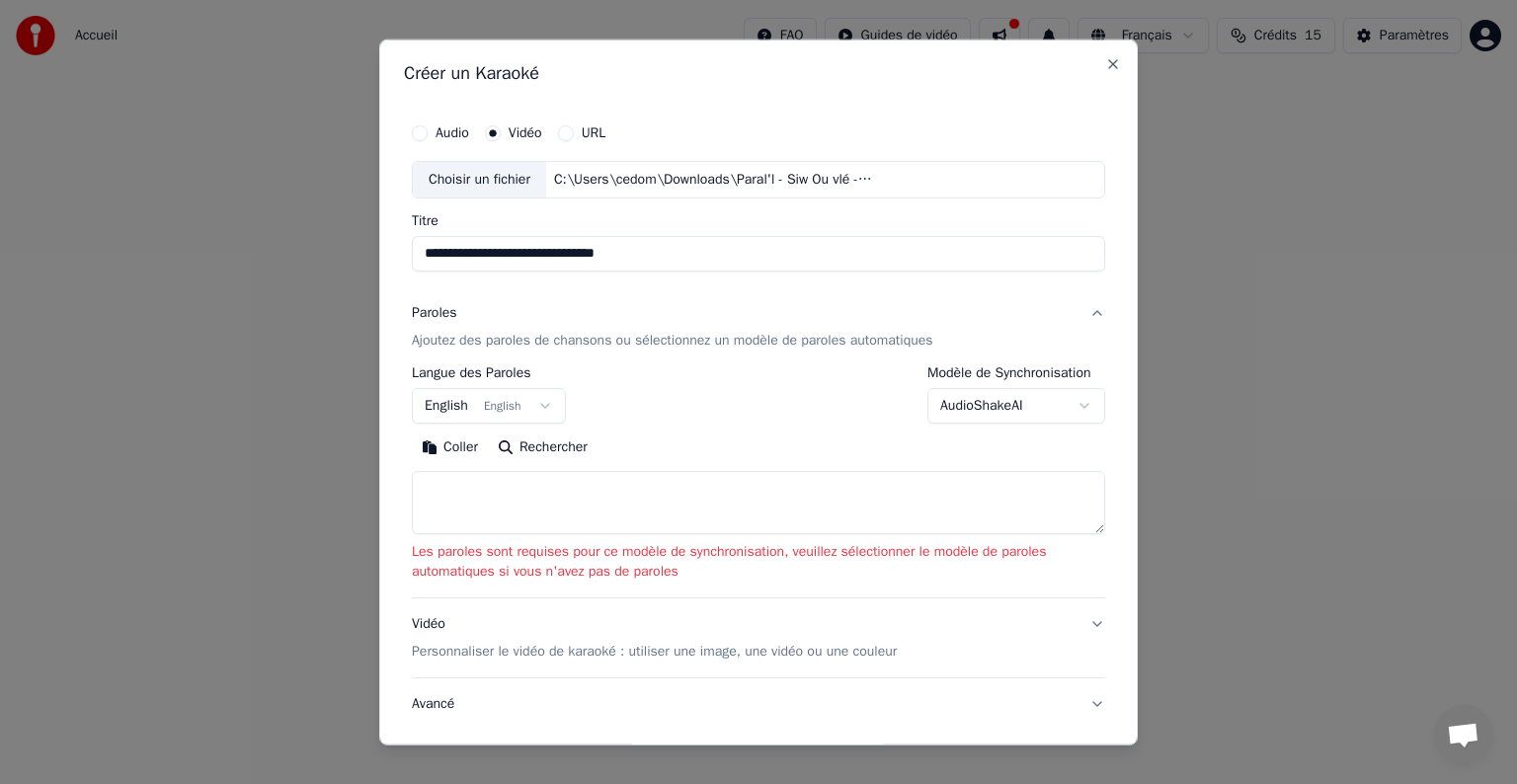 click on "English English" at bounding box center [489, 406] 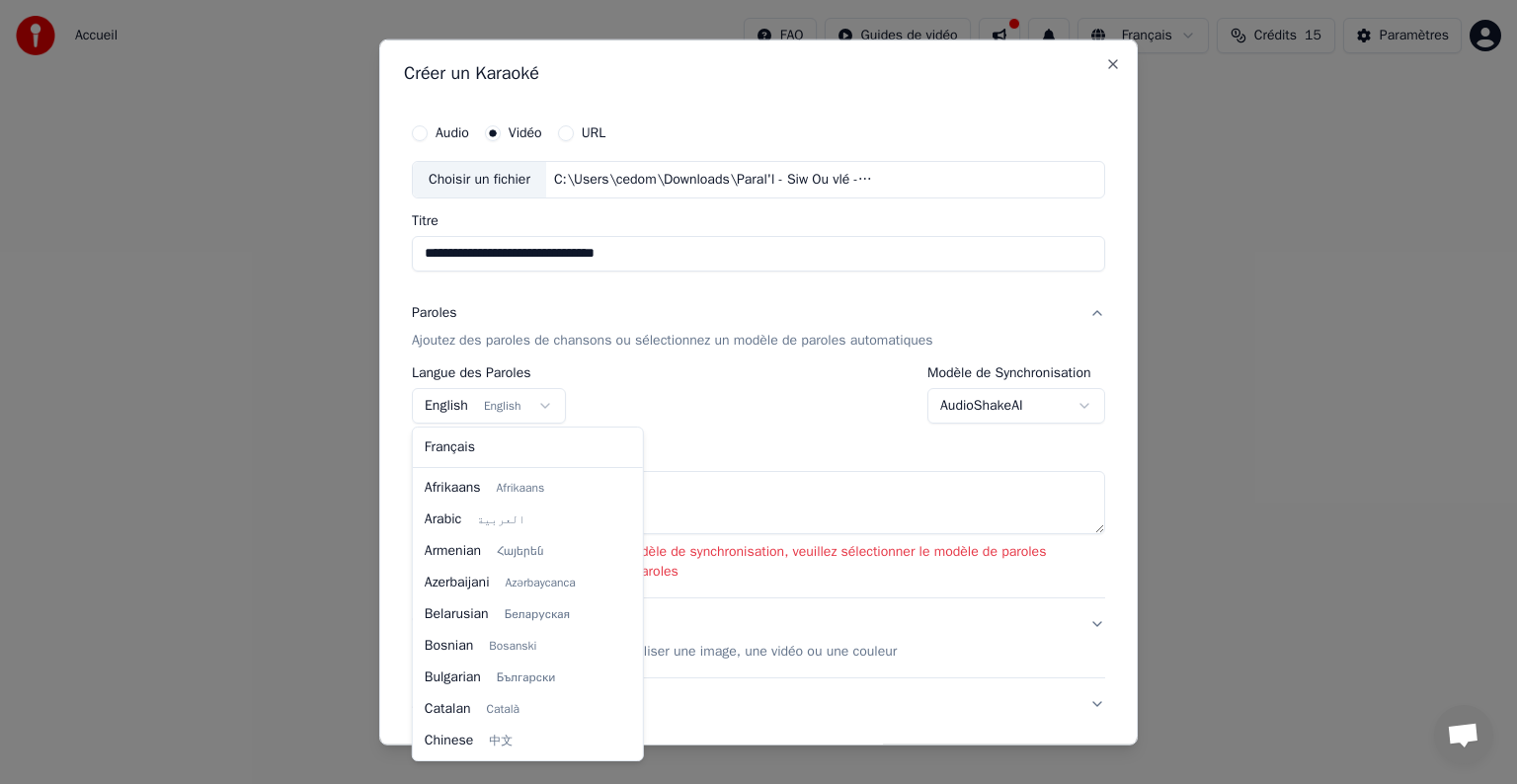 scroll, scrollTop: 158, scrollLeft: 0, axis: vertical 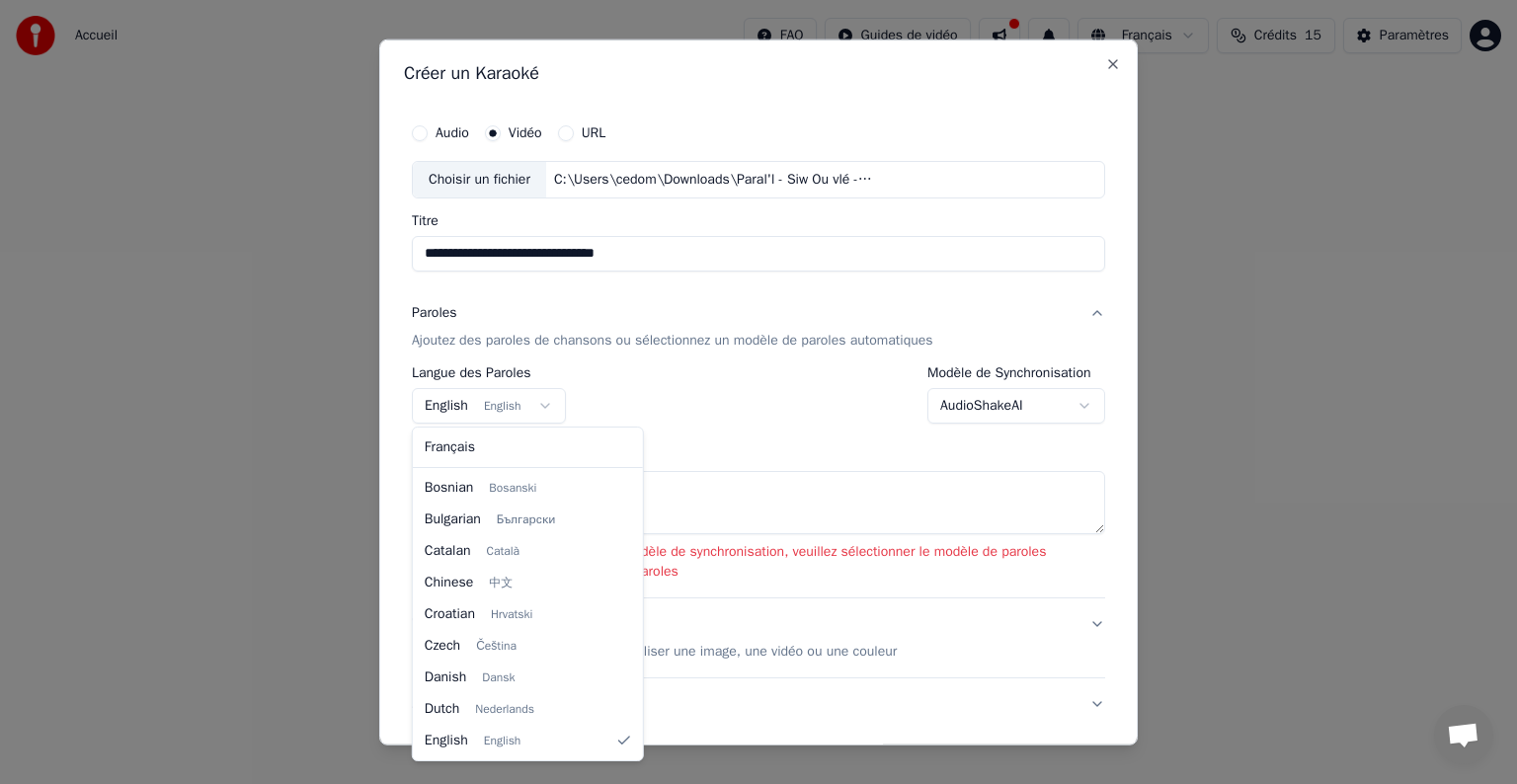 select on "**" 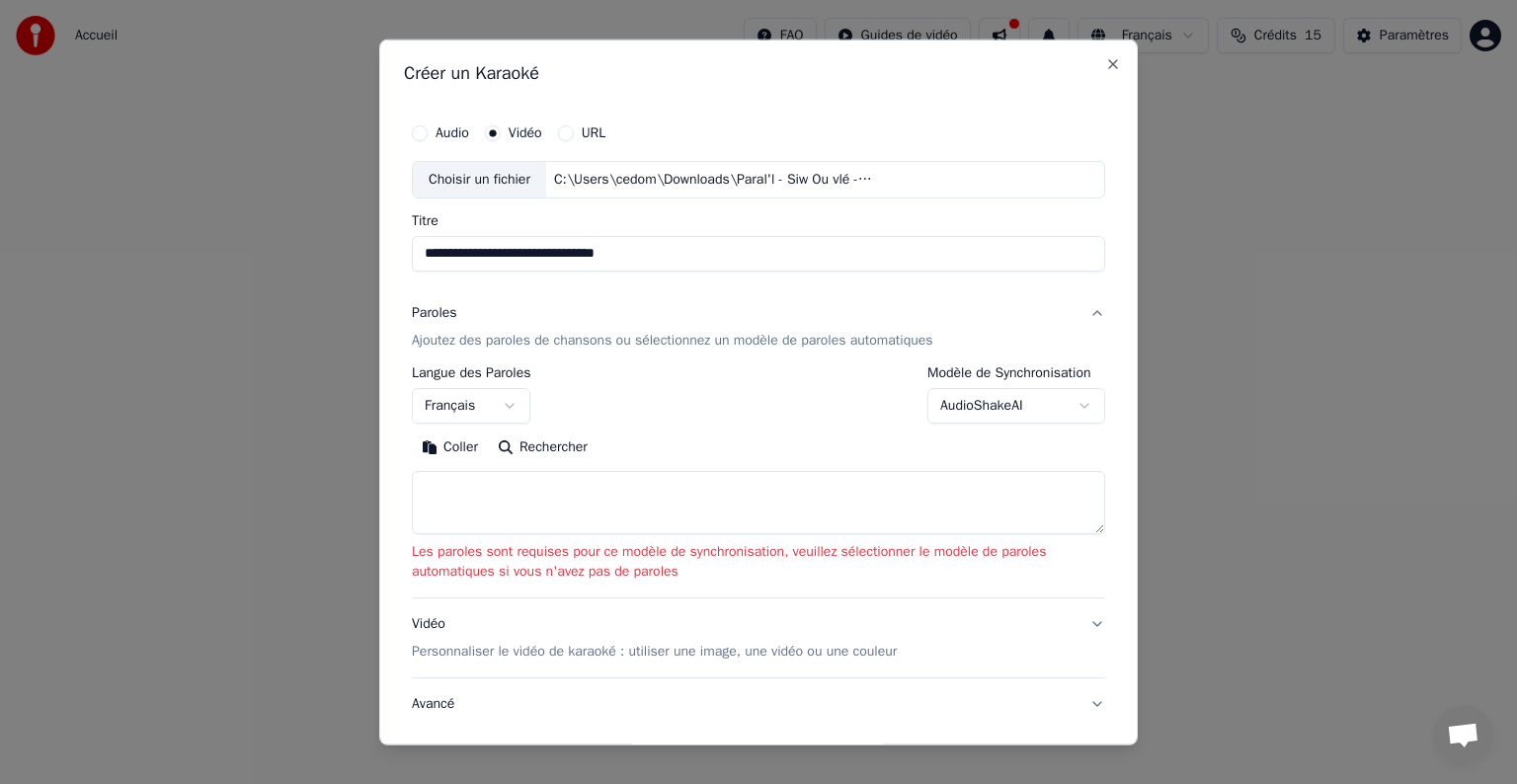 click on "Coller Rechercher" at bounding box center [758, 483] 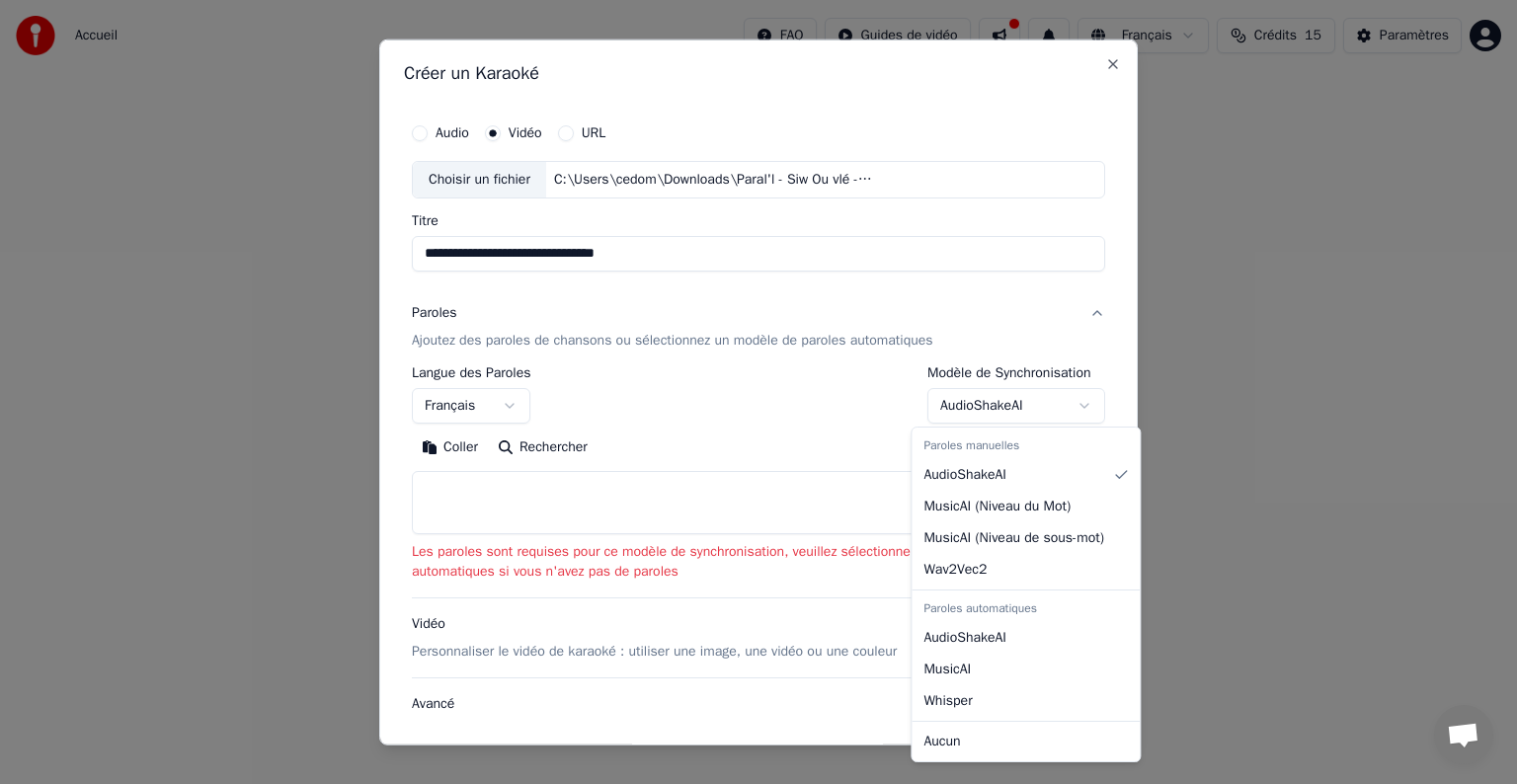 click on "**********" at bounding box center (758, 296) 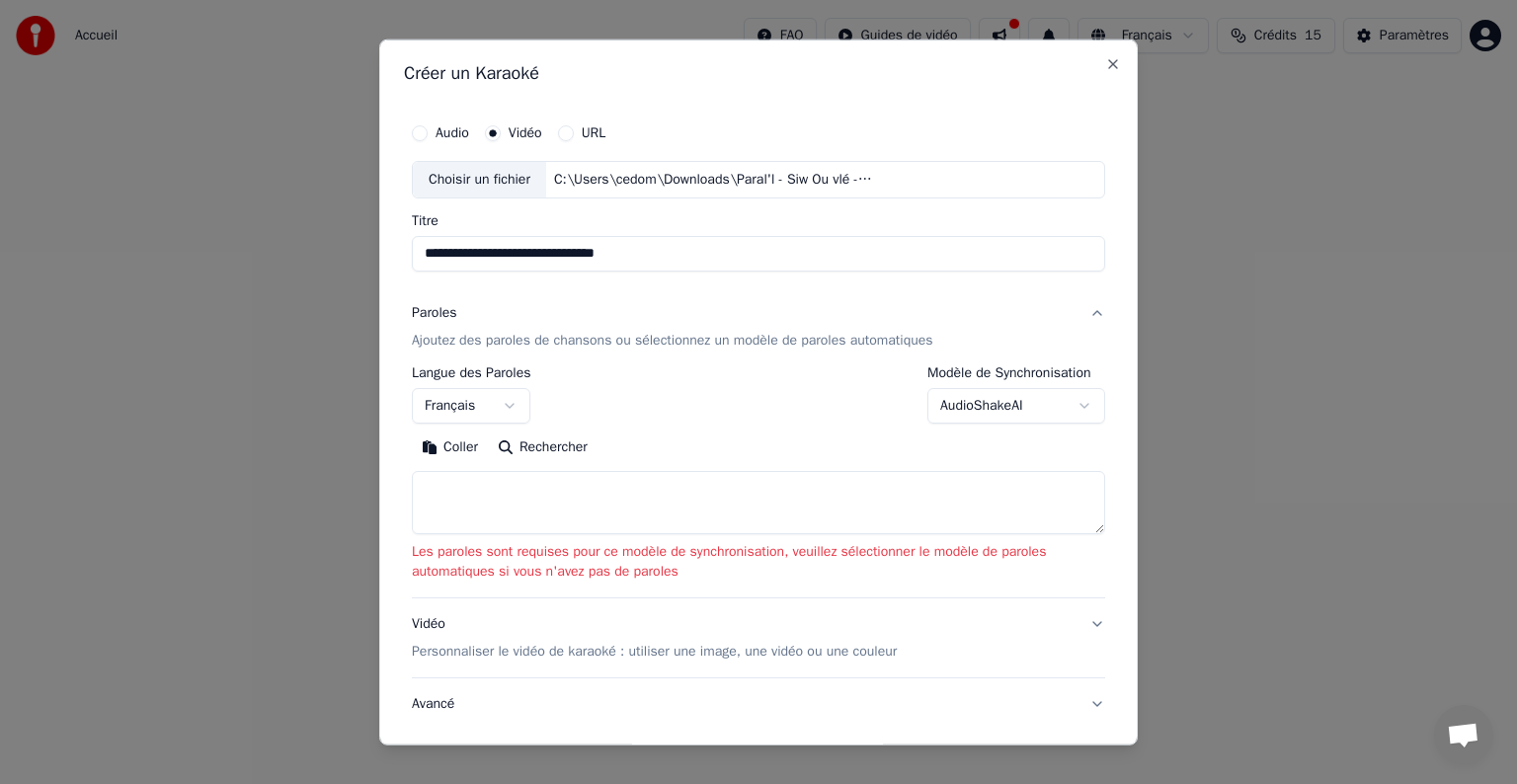 click on "**********" at bounding box center (758, 296) 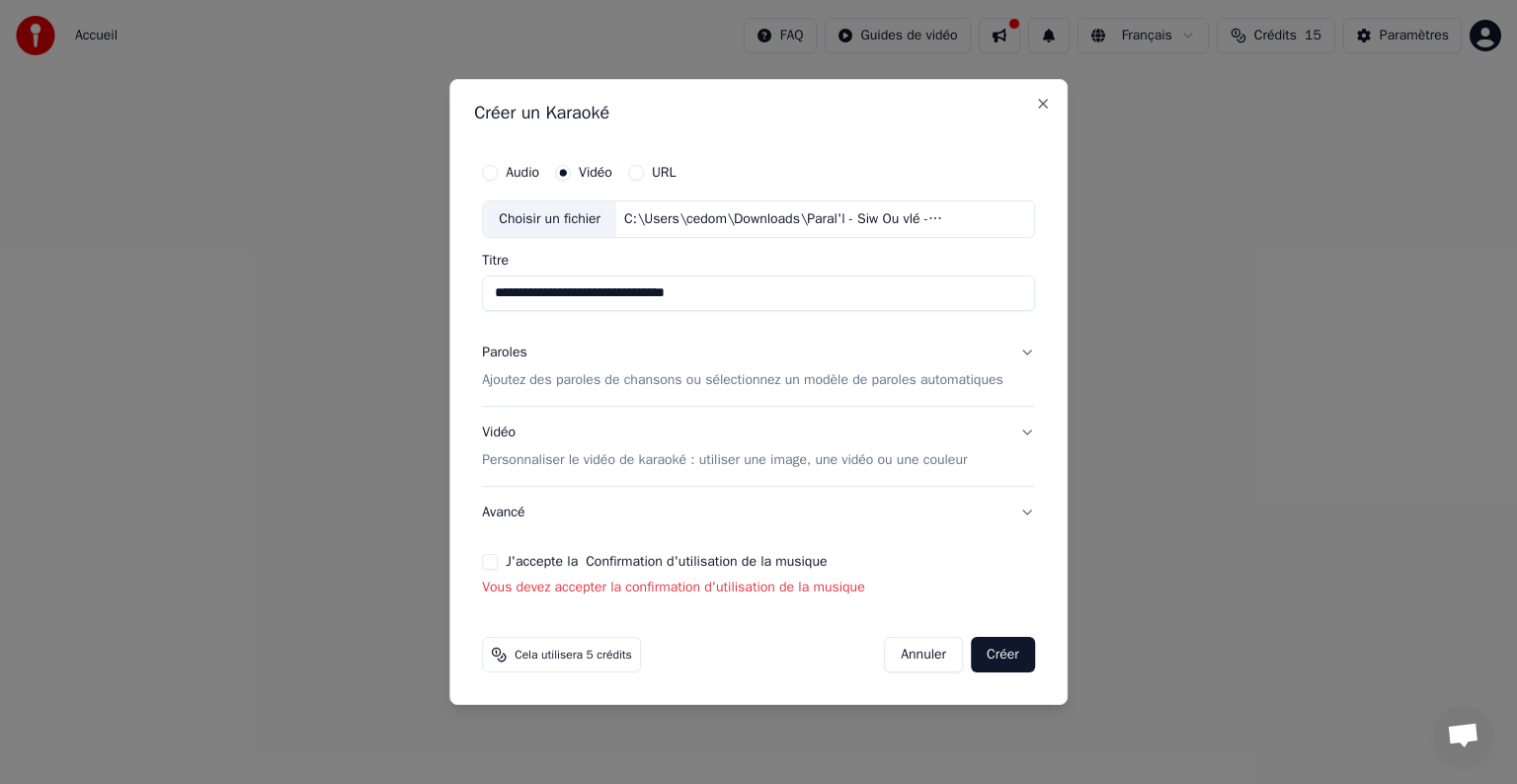 click on "Ajoutez des paroles de chansons ou sélectionnez un modèle de paroles automatiques" at bounding box center (743, 380) 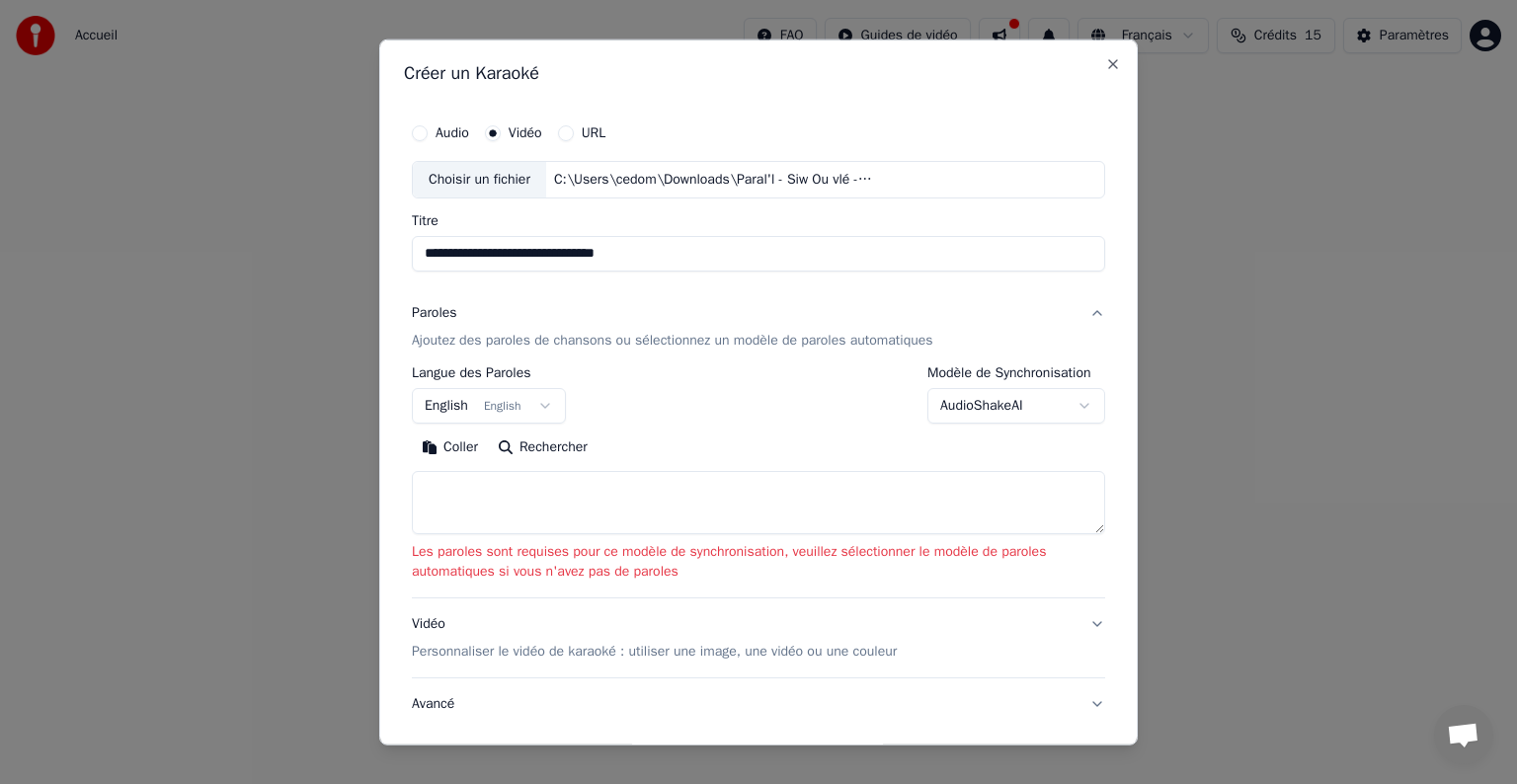 click on "**********" at bounding box center (758, 395) 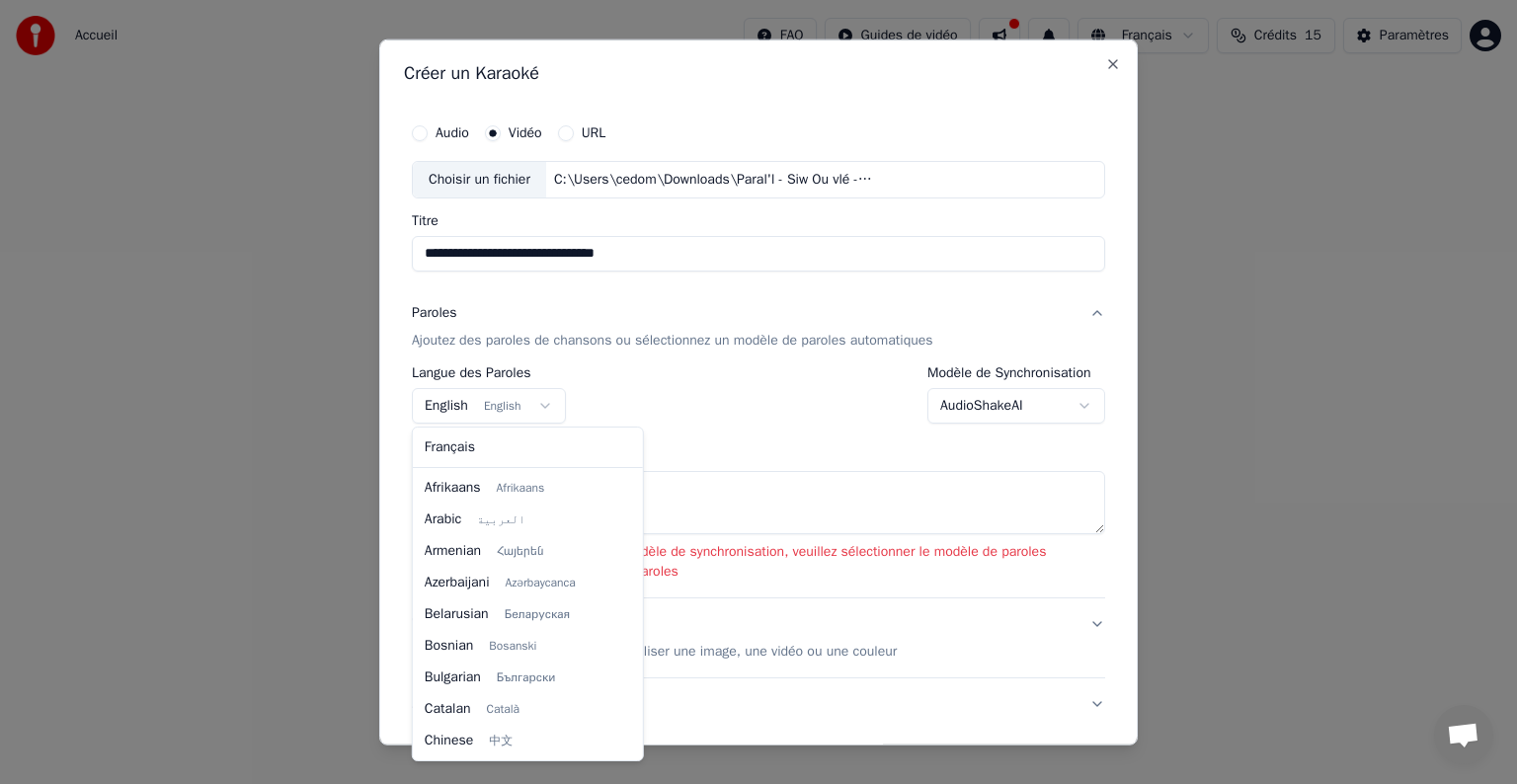 click on "**********" at bounding box center (758, 296) 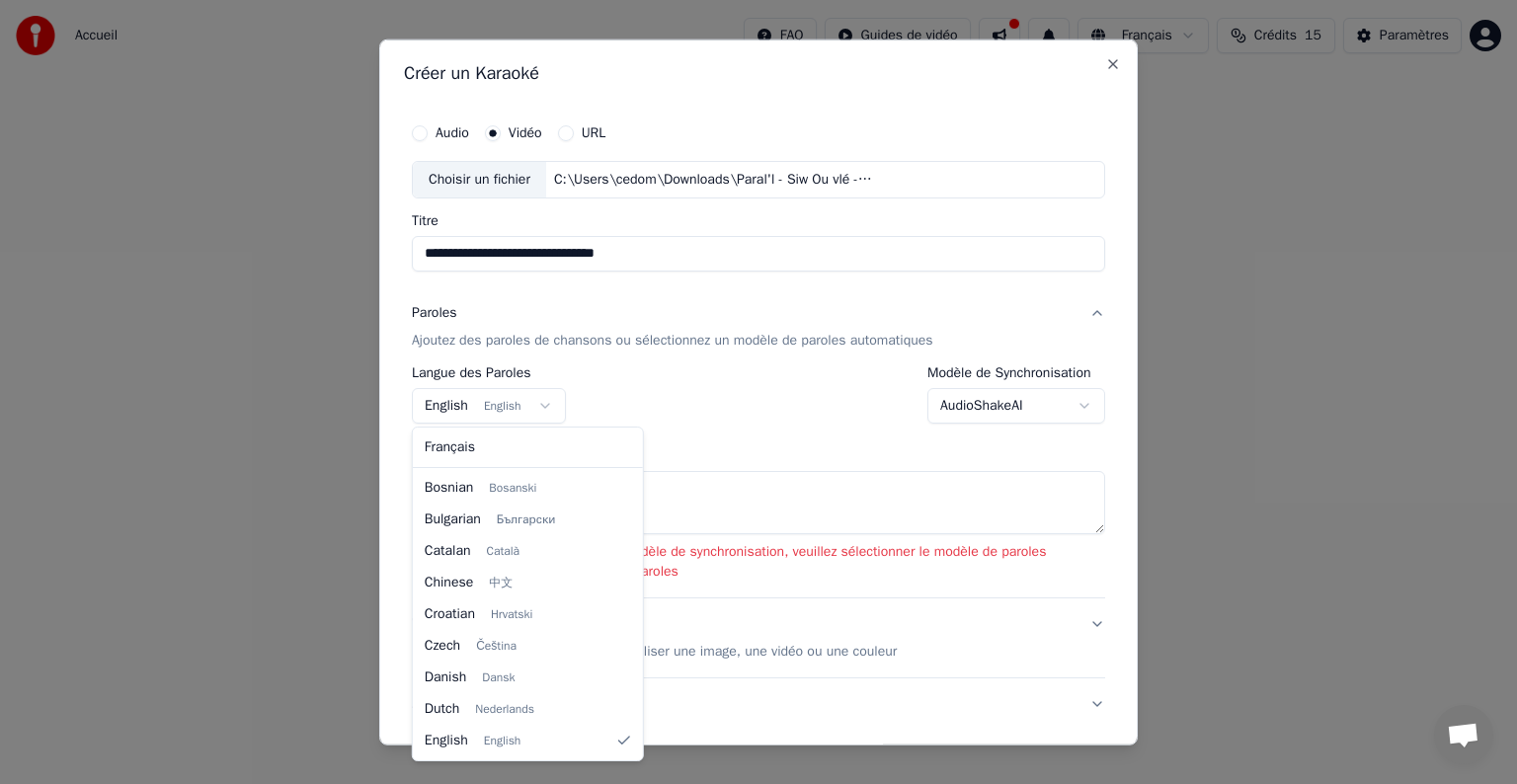 select on "**" 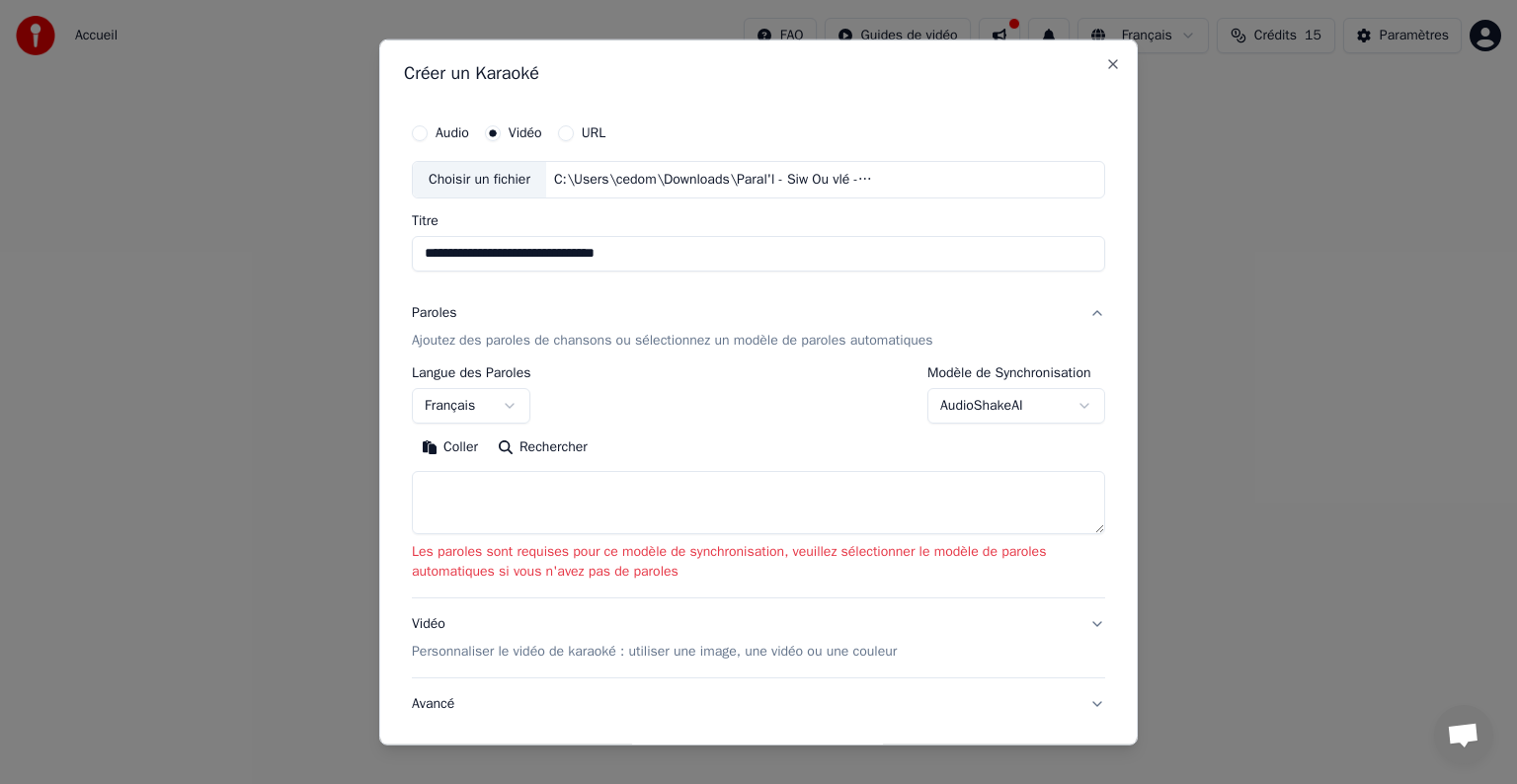 click at bounding box center [758, 503] 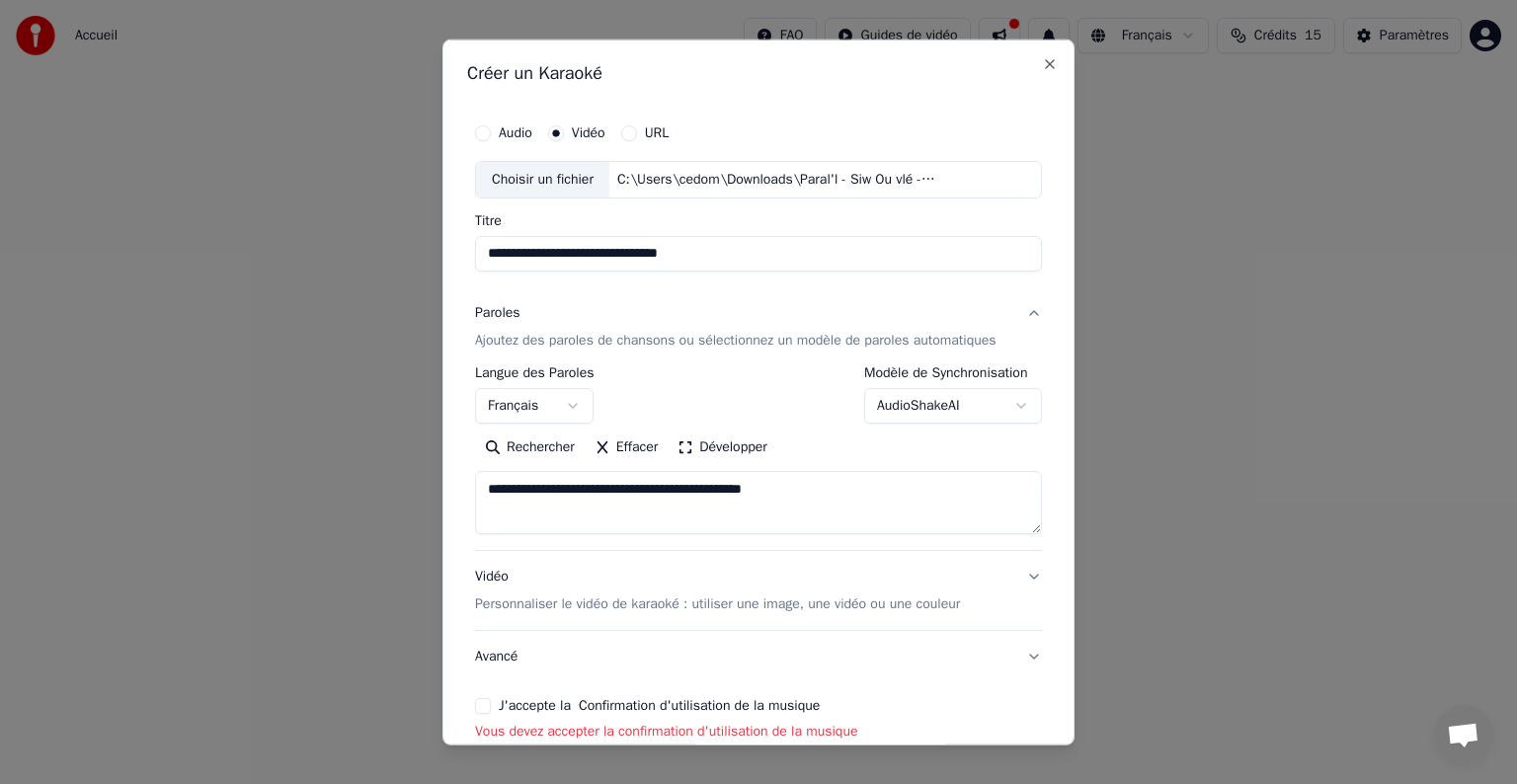 type on "**********" 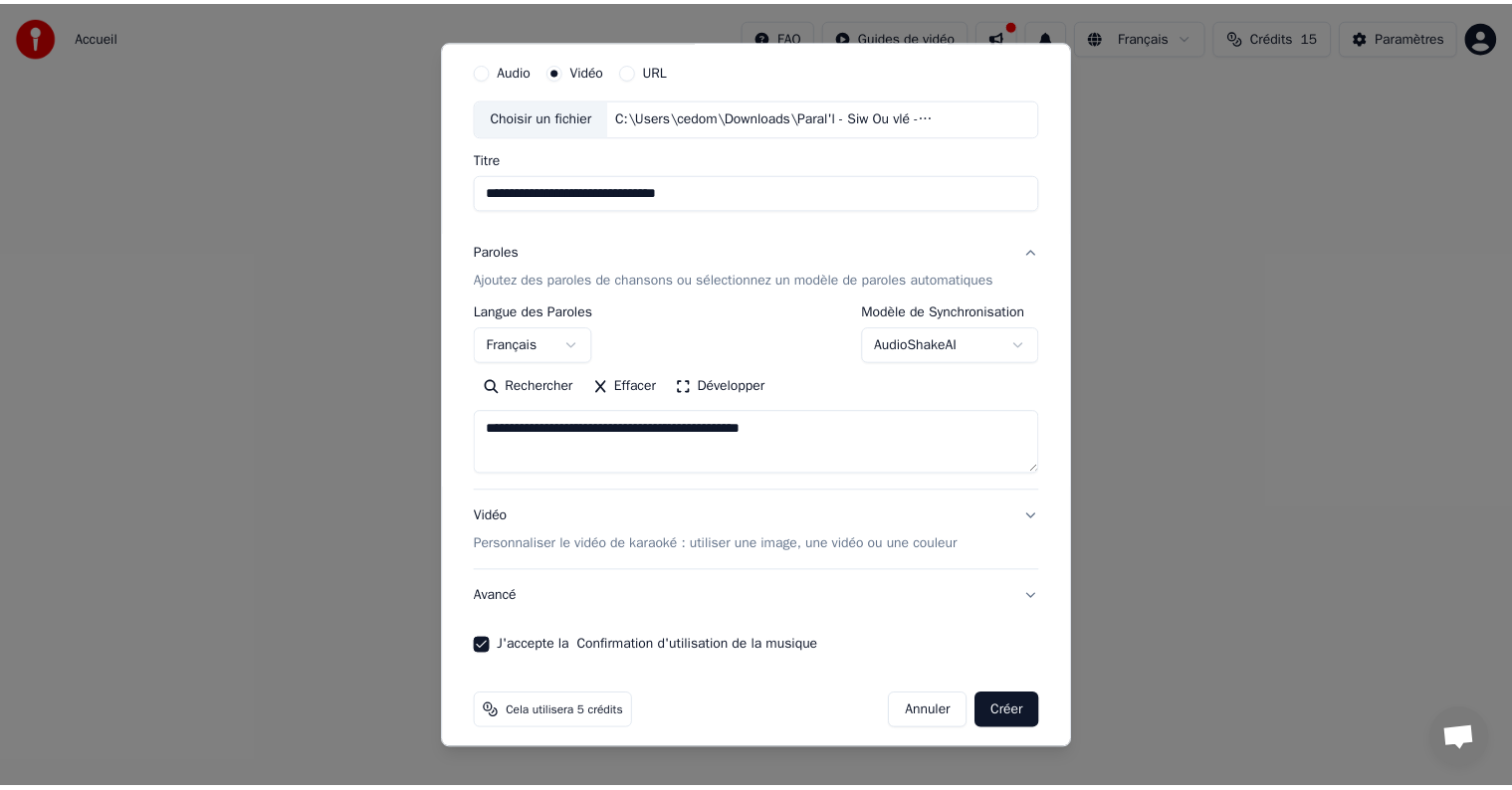 scroll, scrollTop: 76, scrollLeft: 0, axis: vertical 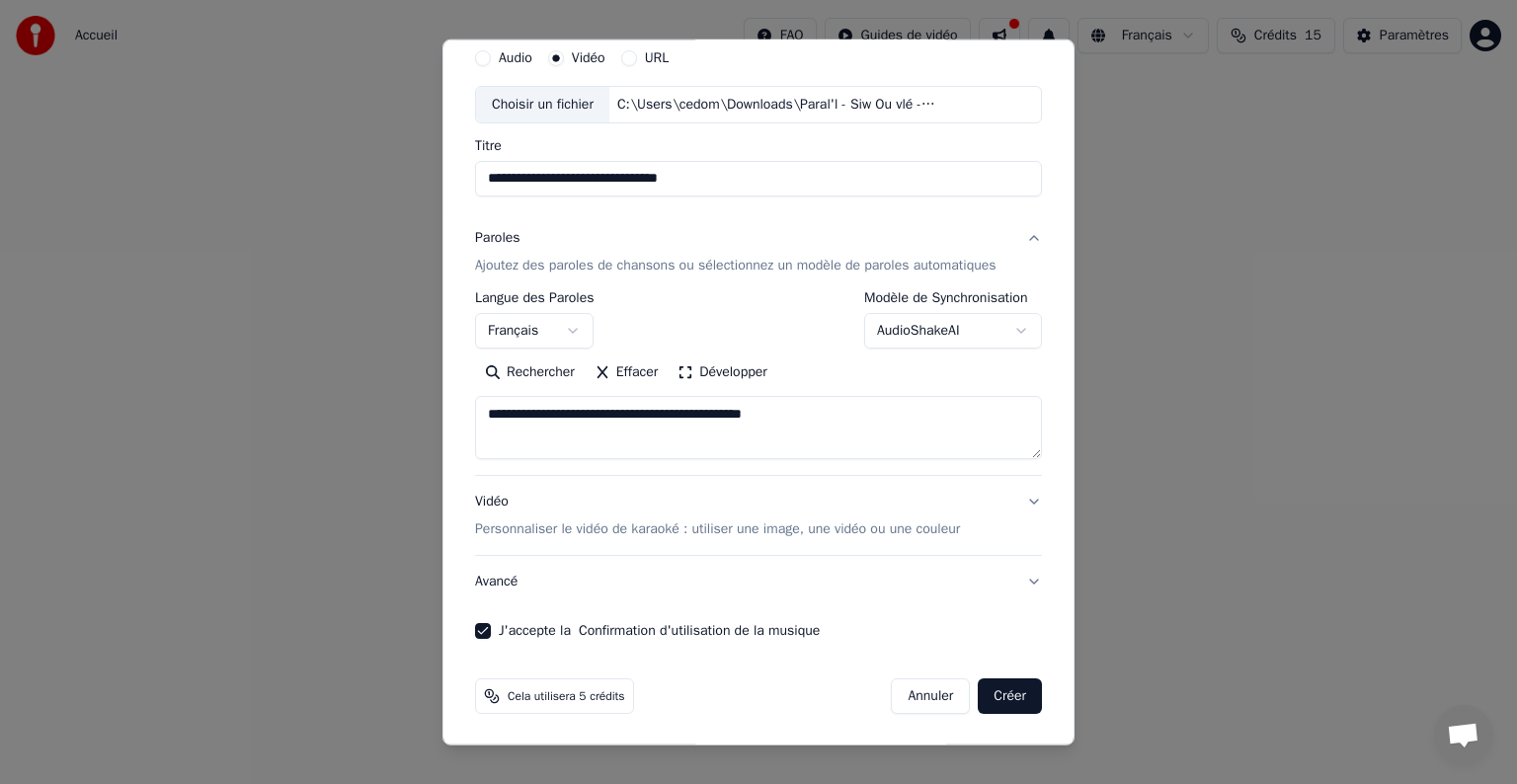 click on "Créer" at bounding box center (1009, 696) 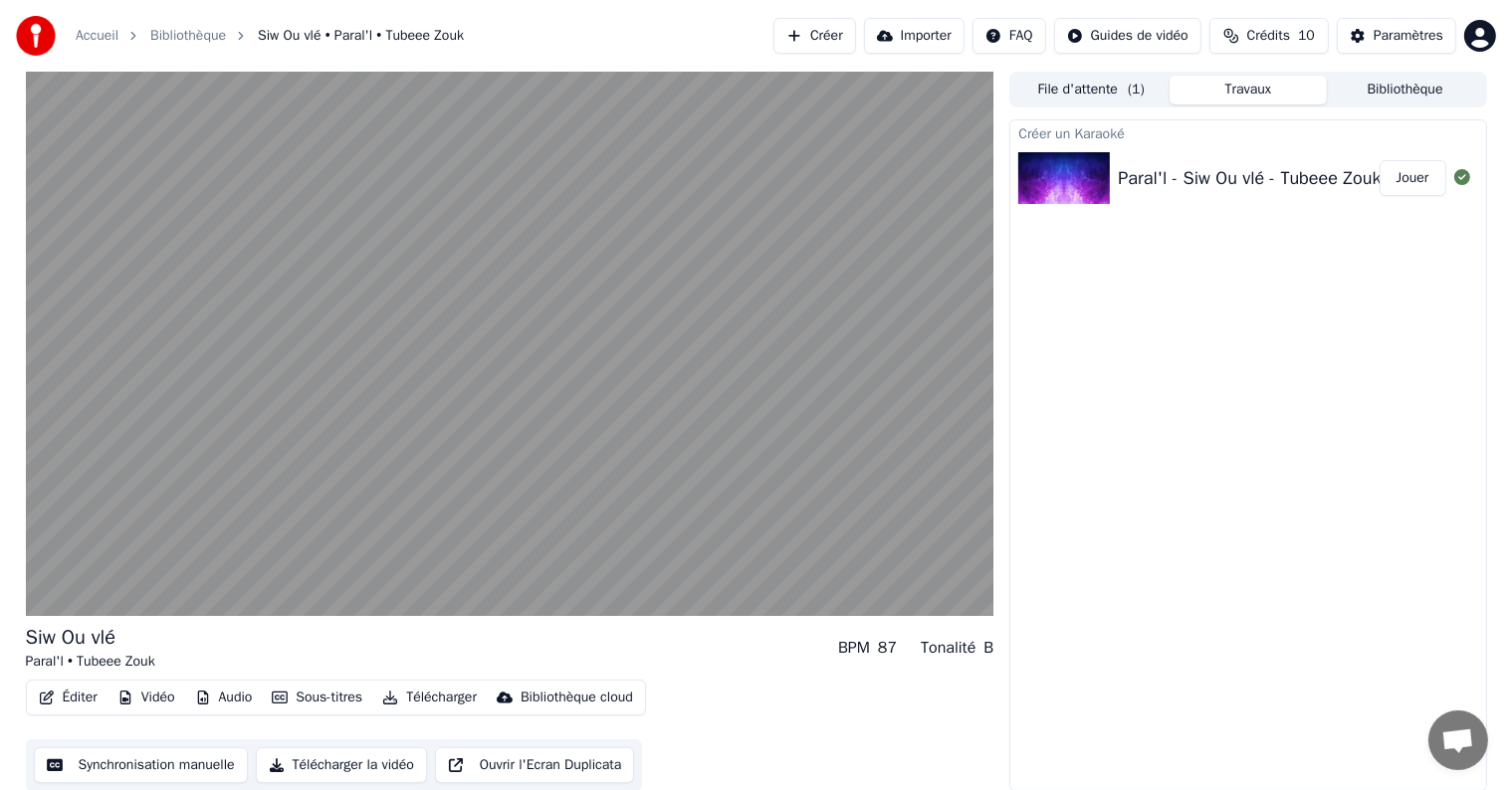 click on "File d'attente ( 1 )" at bounding box center [1091, 90] 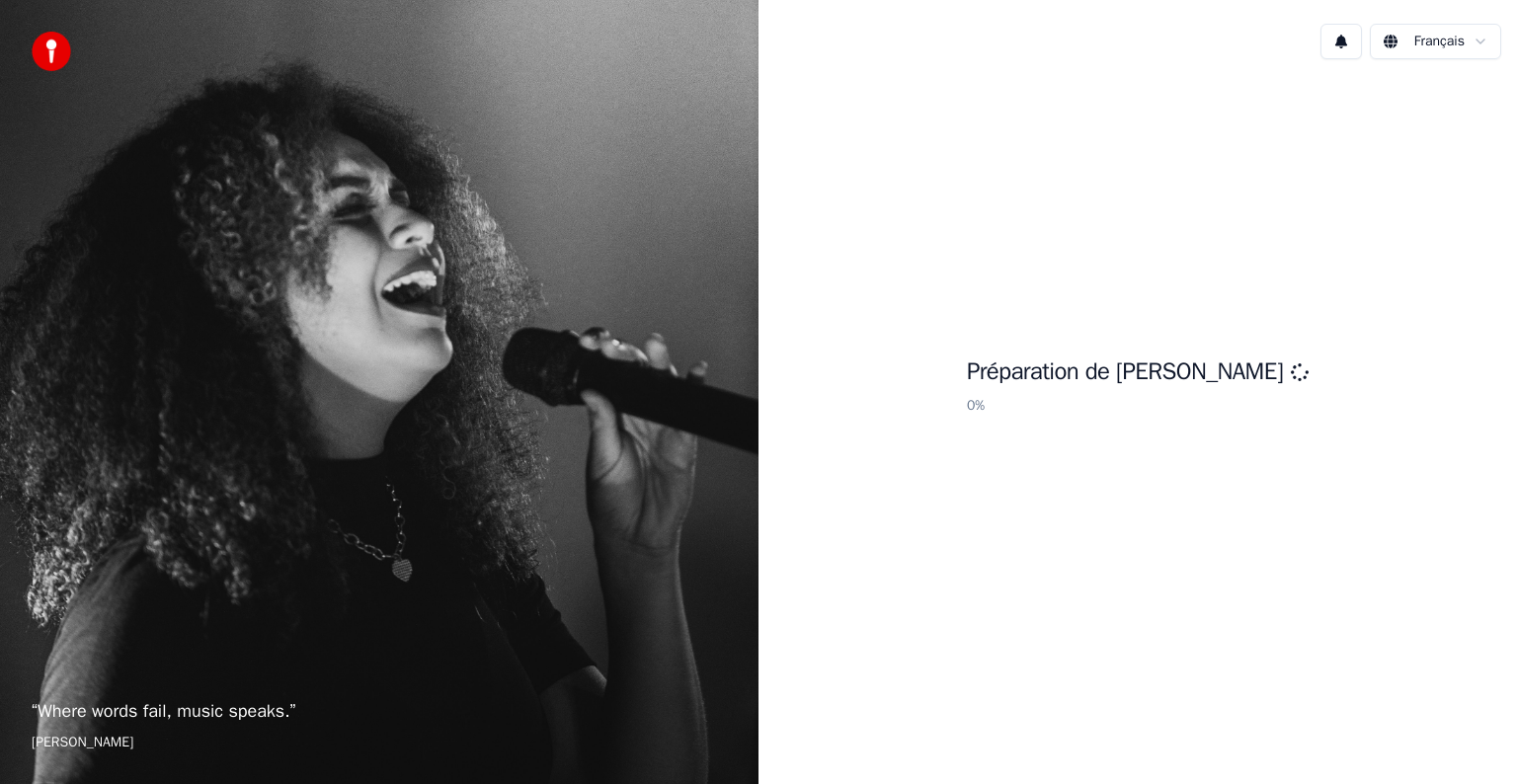 scroll, scrollTop: 0, scrollLeft: 0, axis: both 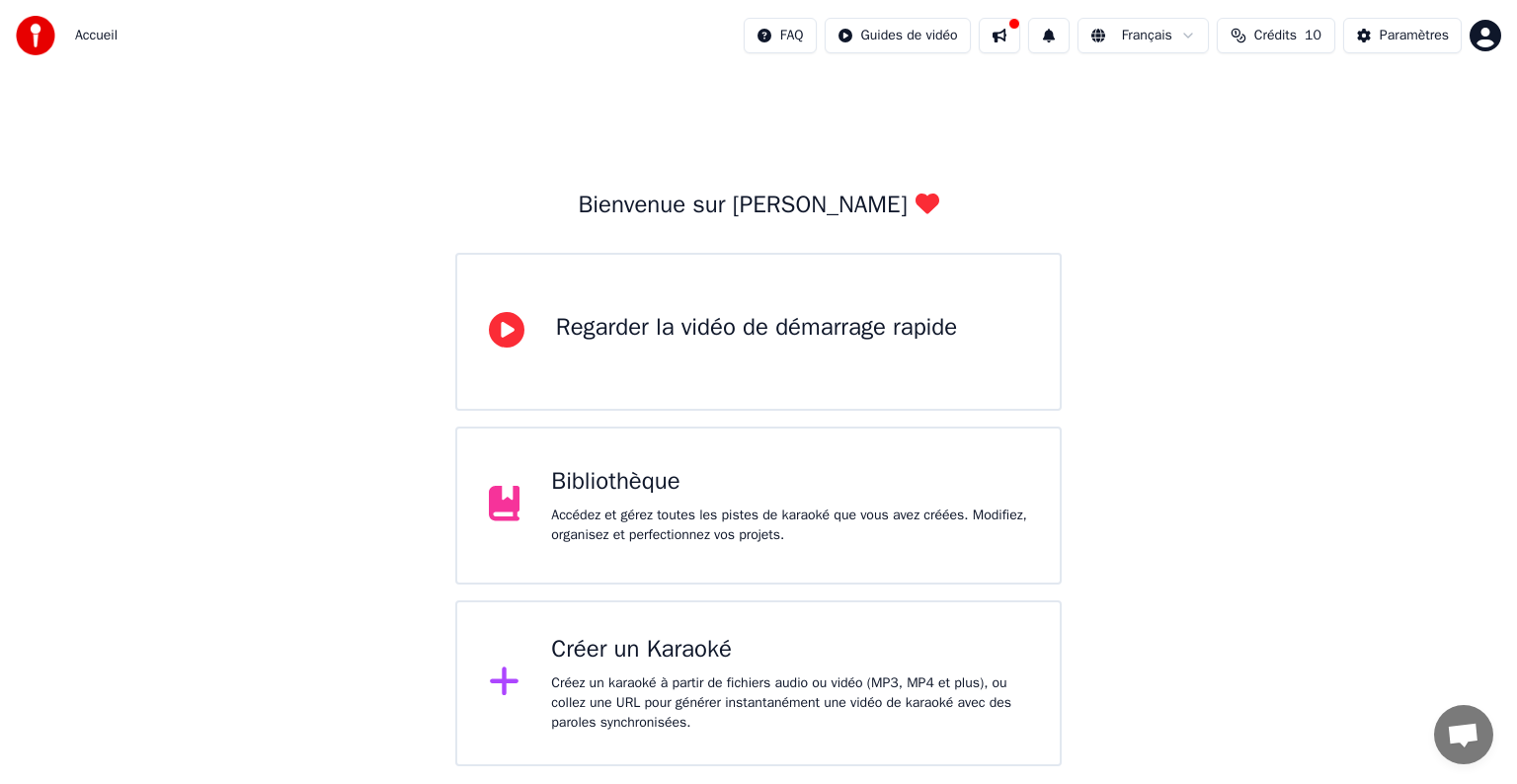 click on "Créer un Karaoké Créez un karaoké à partir de fichiers audio ou vidéo (MP3, MP4 et plus), ou collez une URL pour générer instantanément une vidéo de karaoké avec des paroles synchronisées." at bounding box center [789, 683] 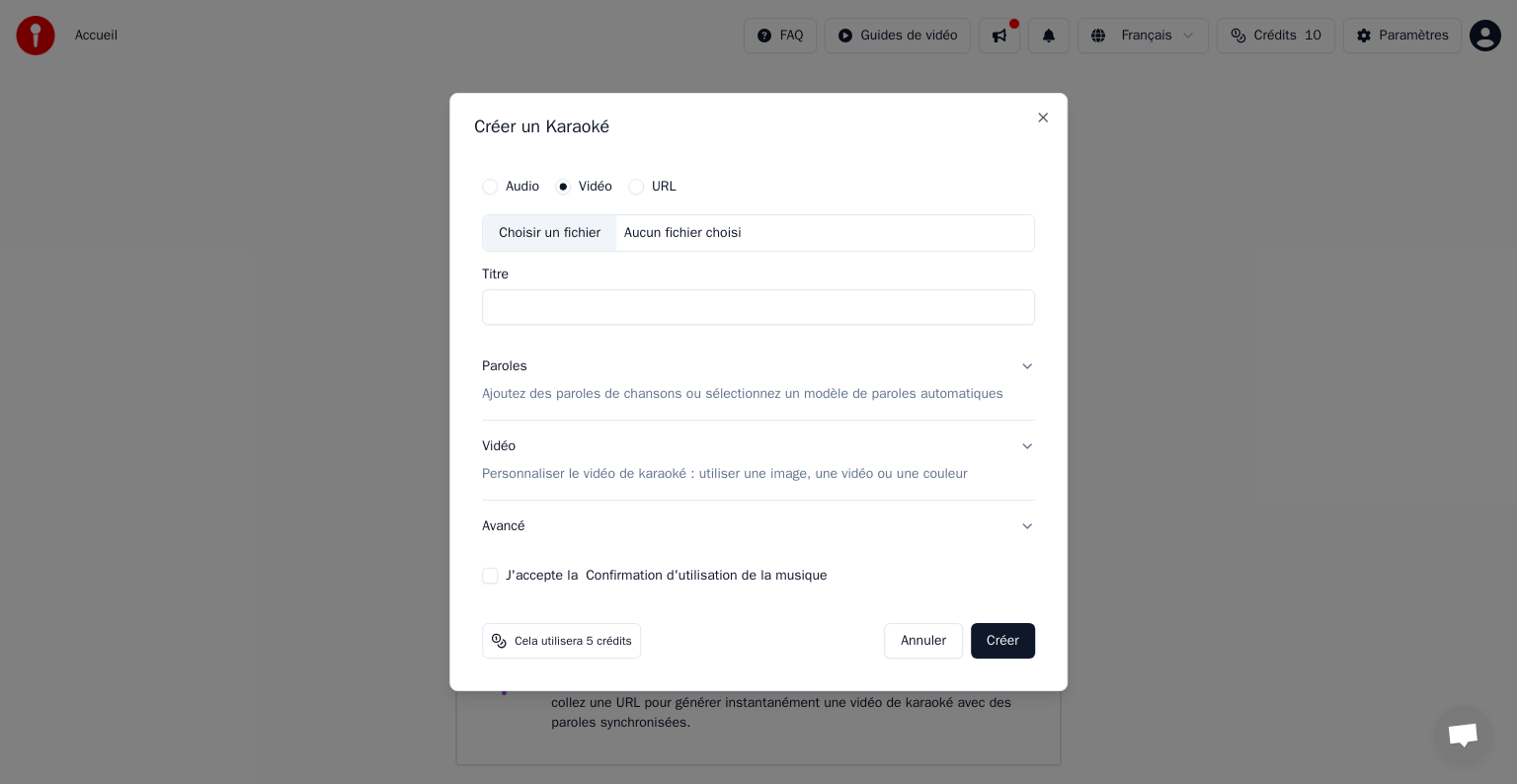click on "Choisir un fichier" at bounding box center (549, 233) 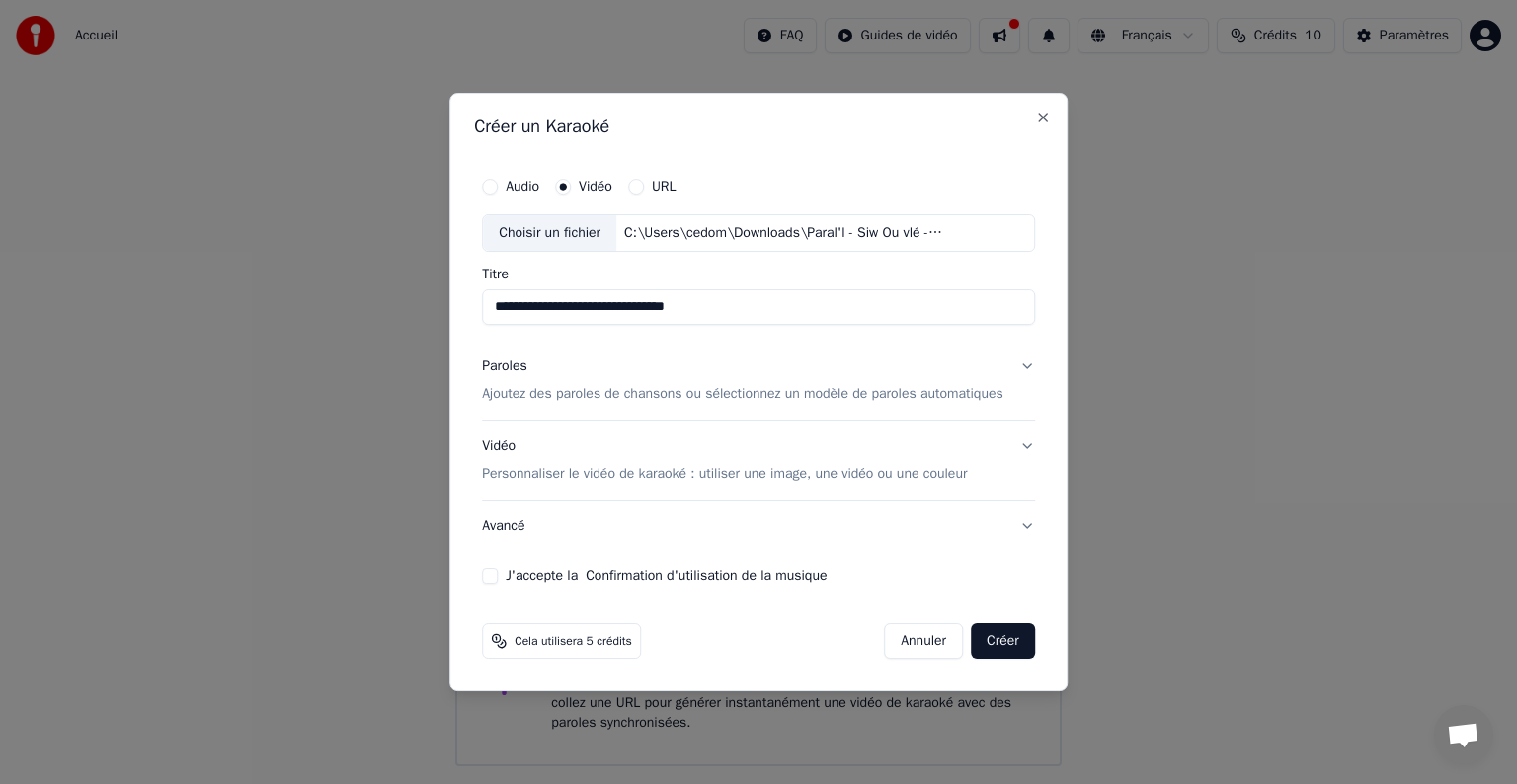 click on "**********" at bounding box center [758, 307] 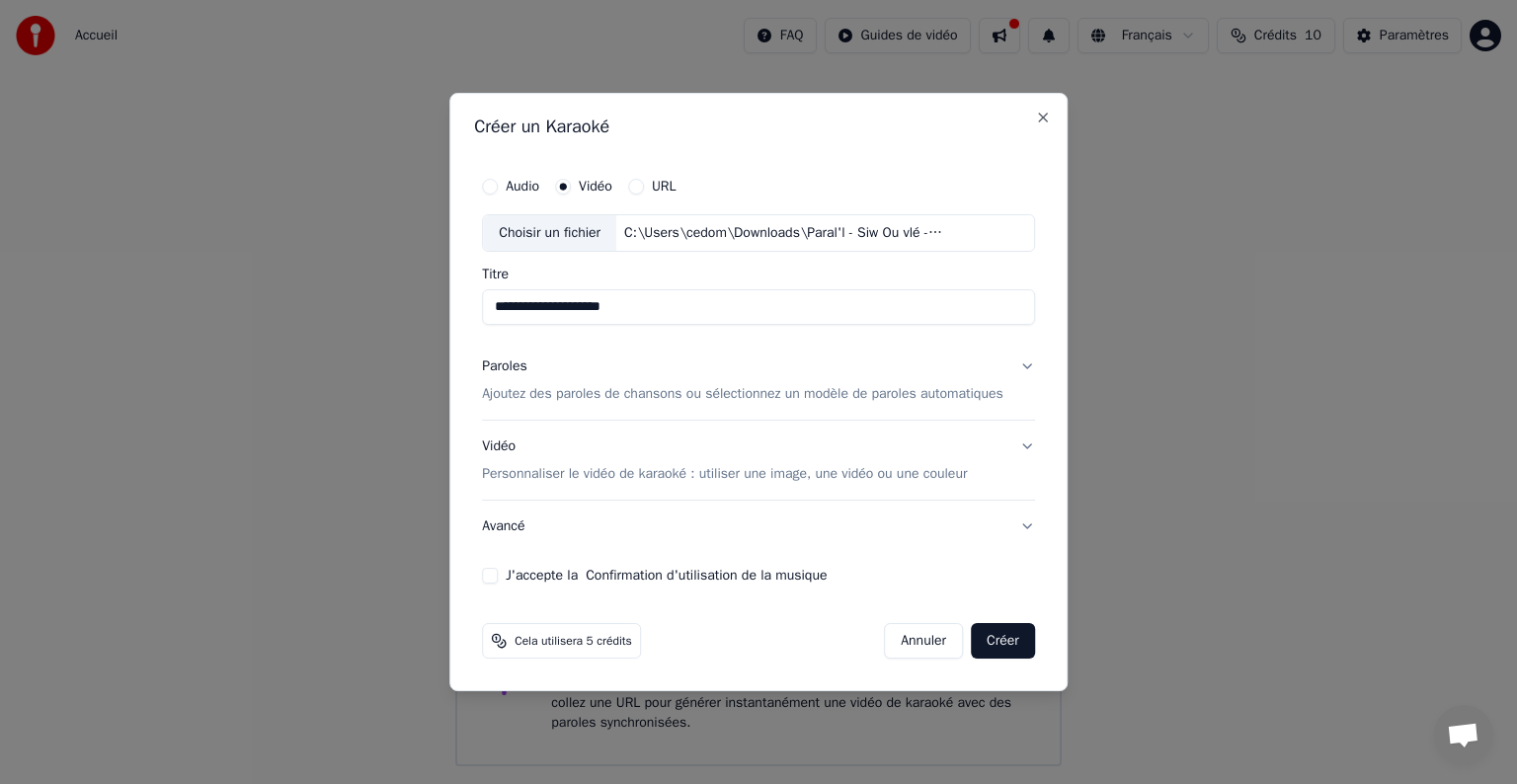 type on "**********" 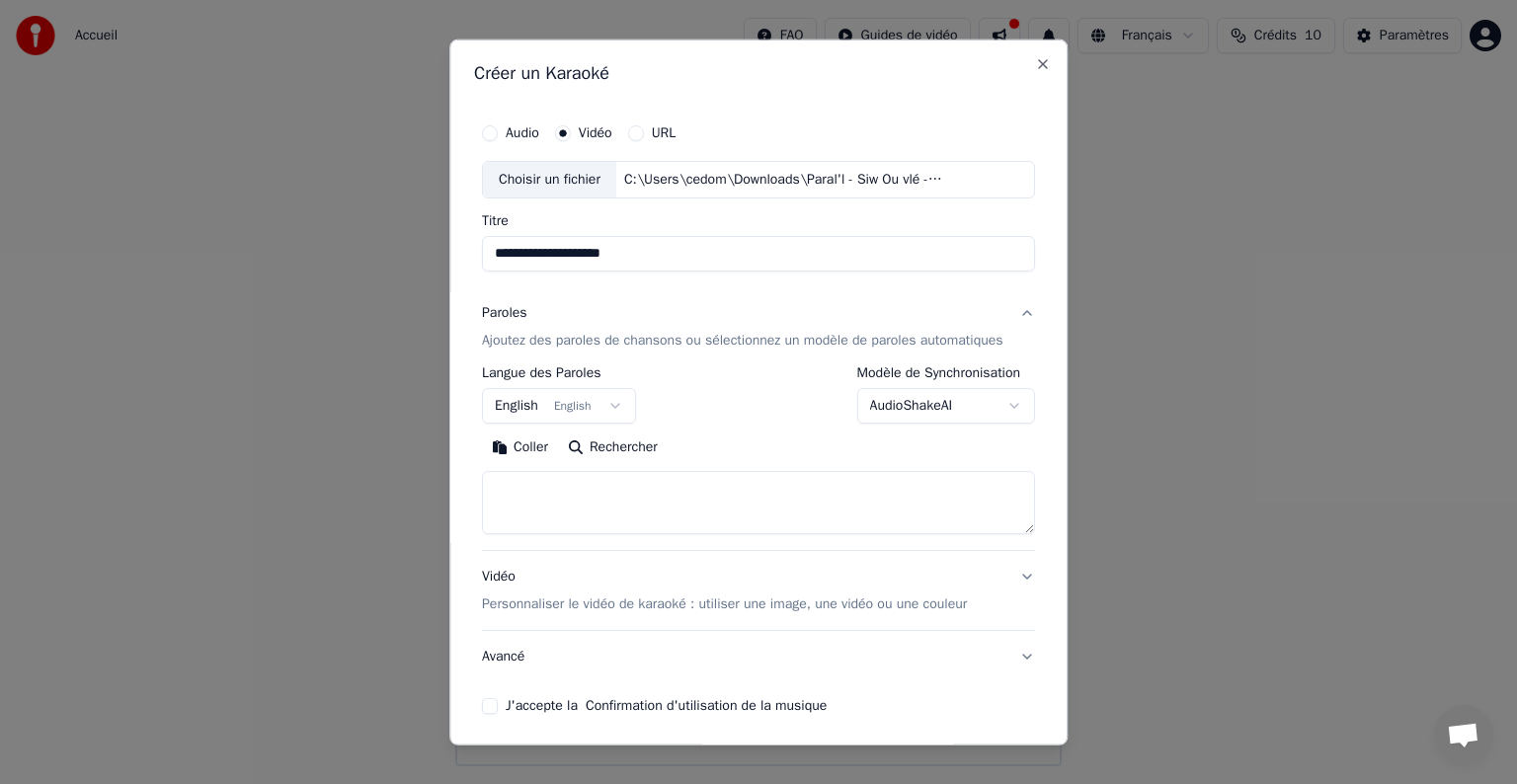 click on "English English" at bounding box center (559, 406) 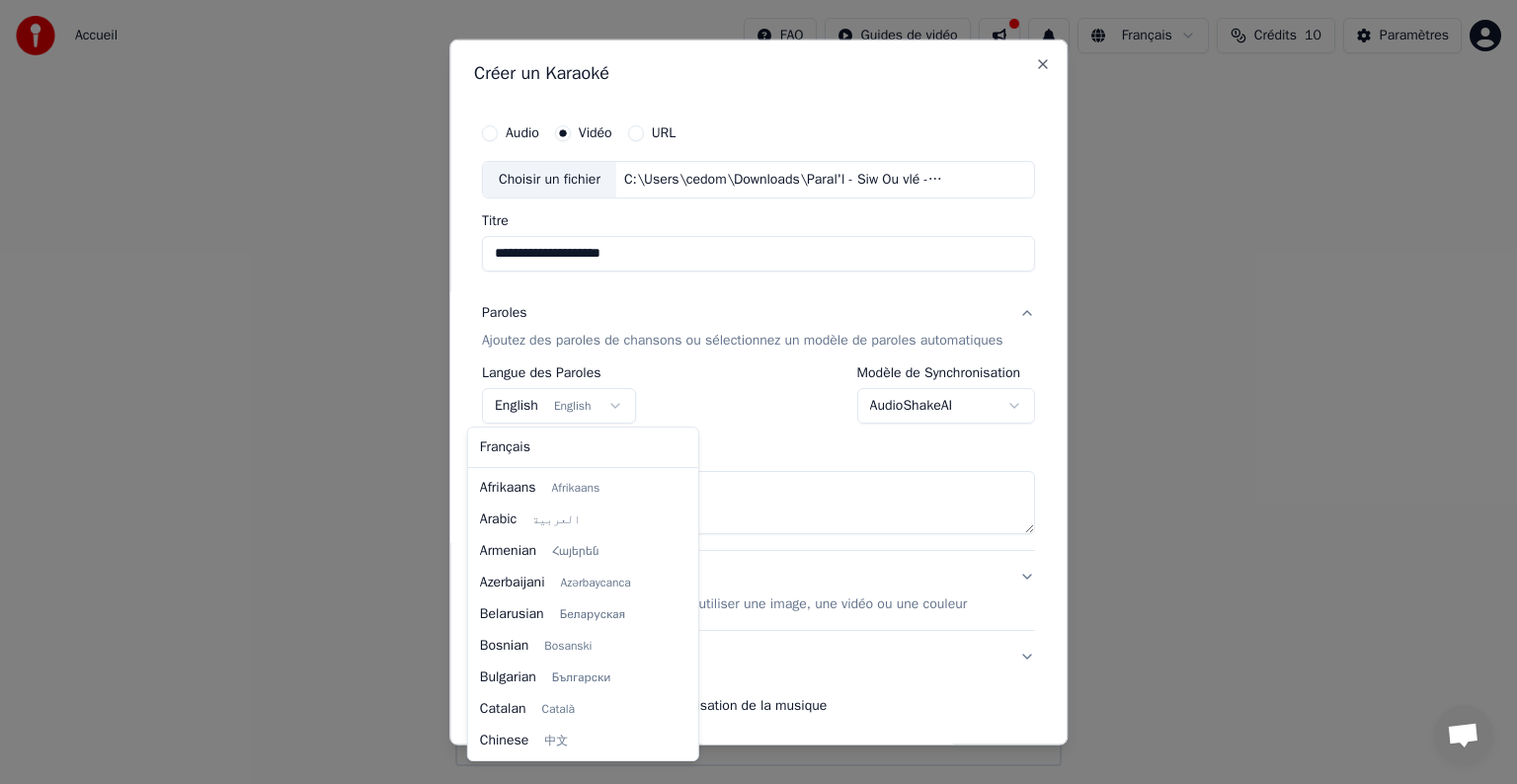 scroll, scrollTop: 158, scrollLeft: 0, axis: vertical 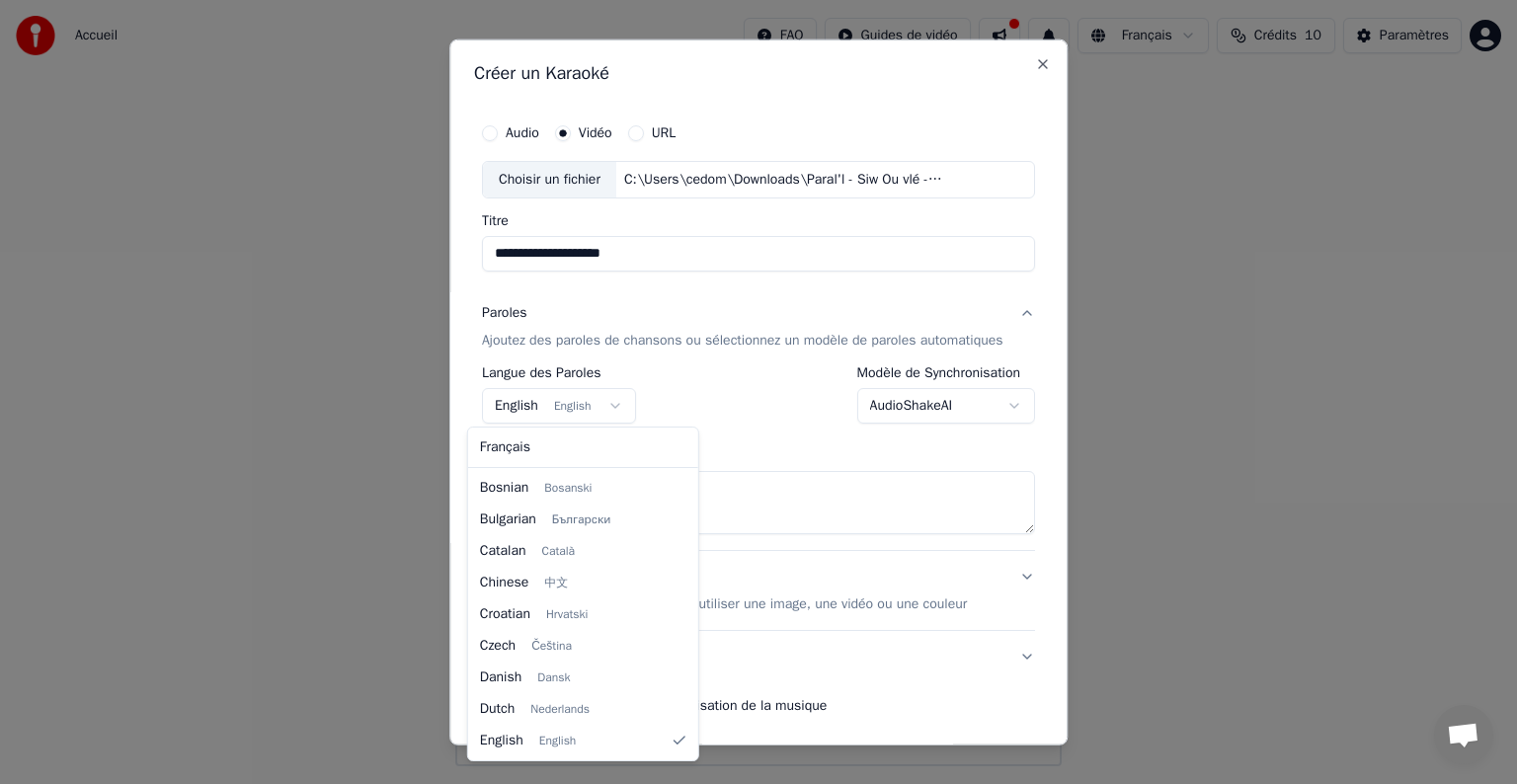 select on "**" 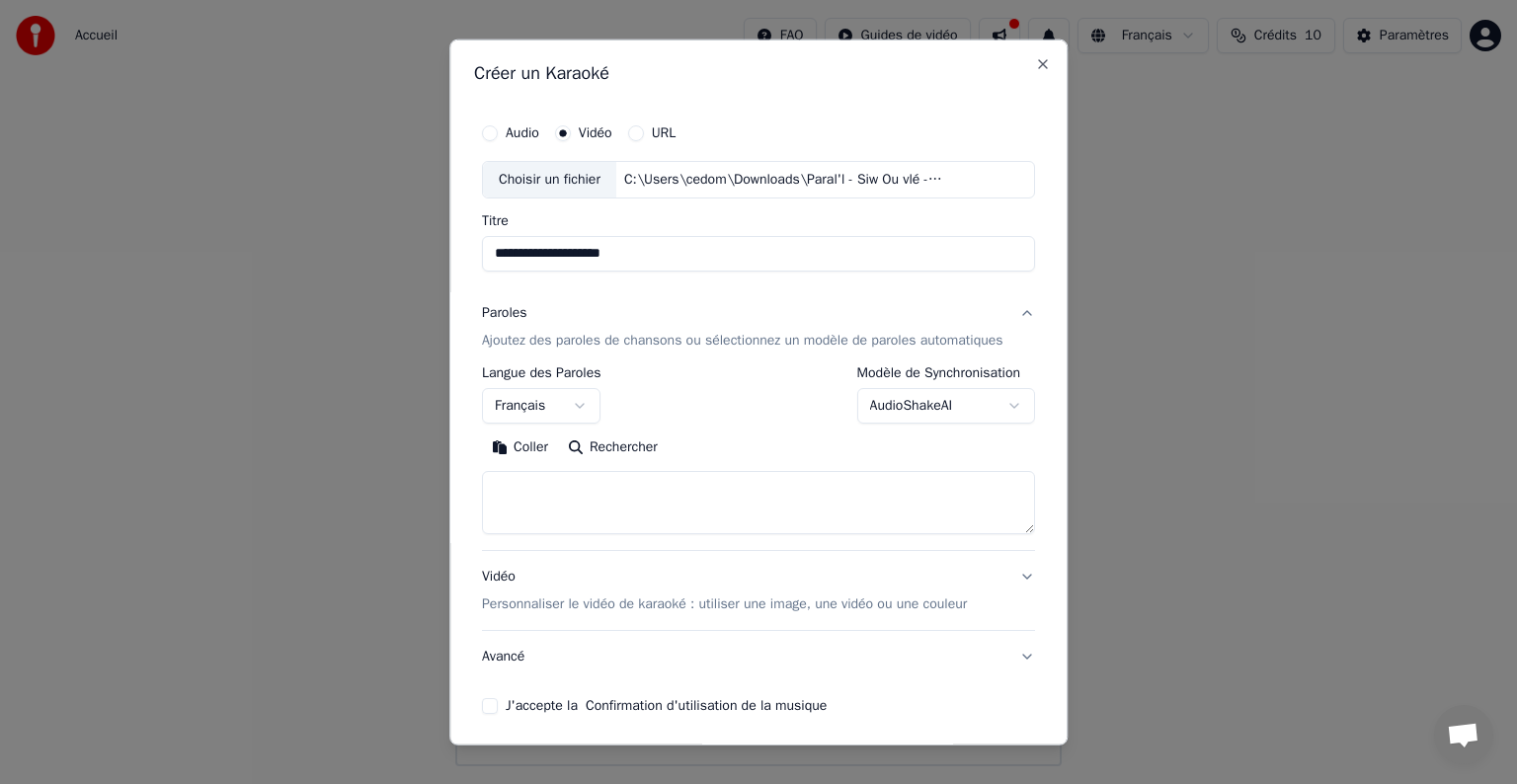 click at bounding box center [758, 503] 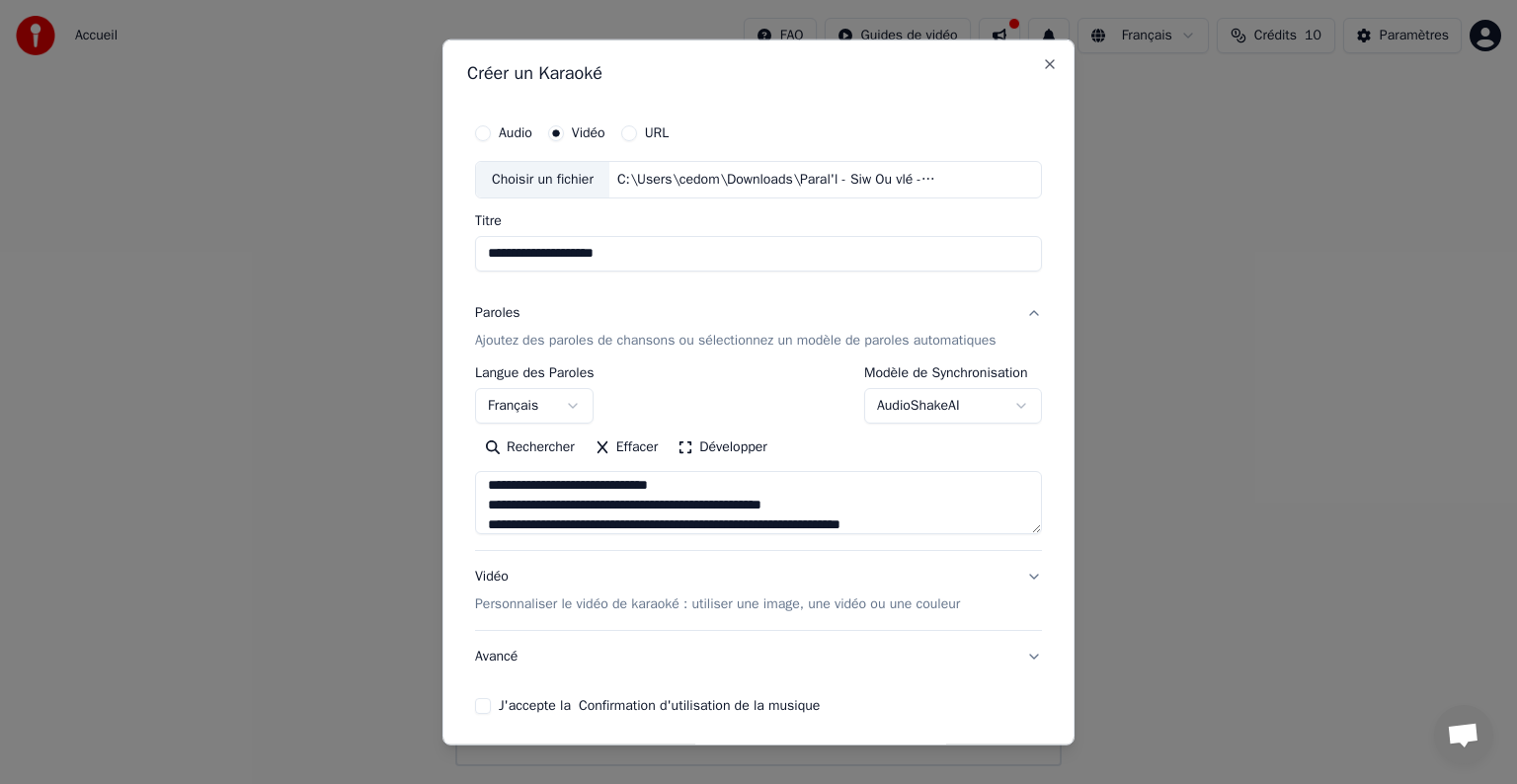 scroll, scrollTop: 63, scrollLeft: 0, axis: vertical 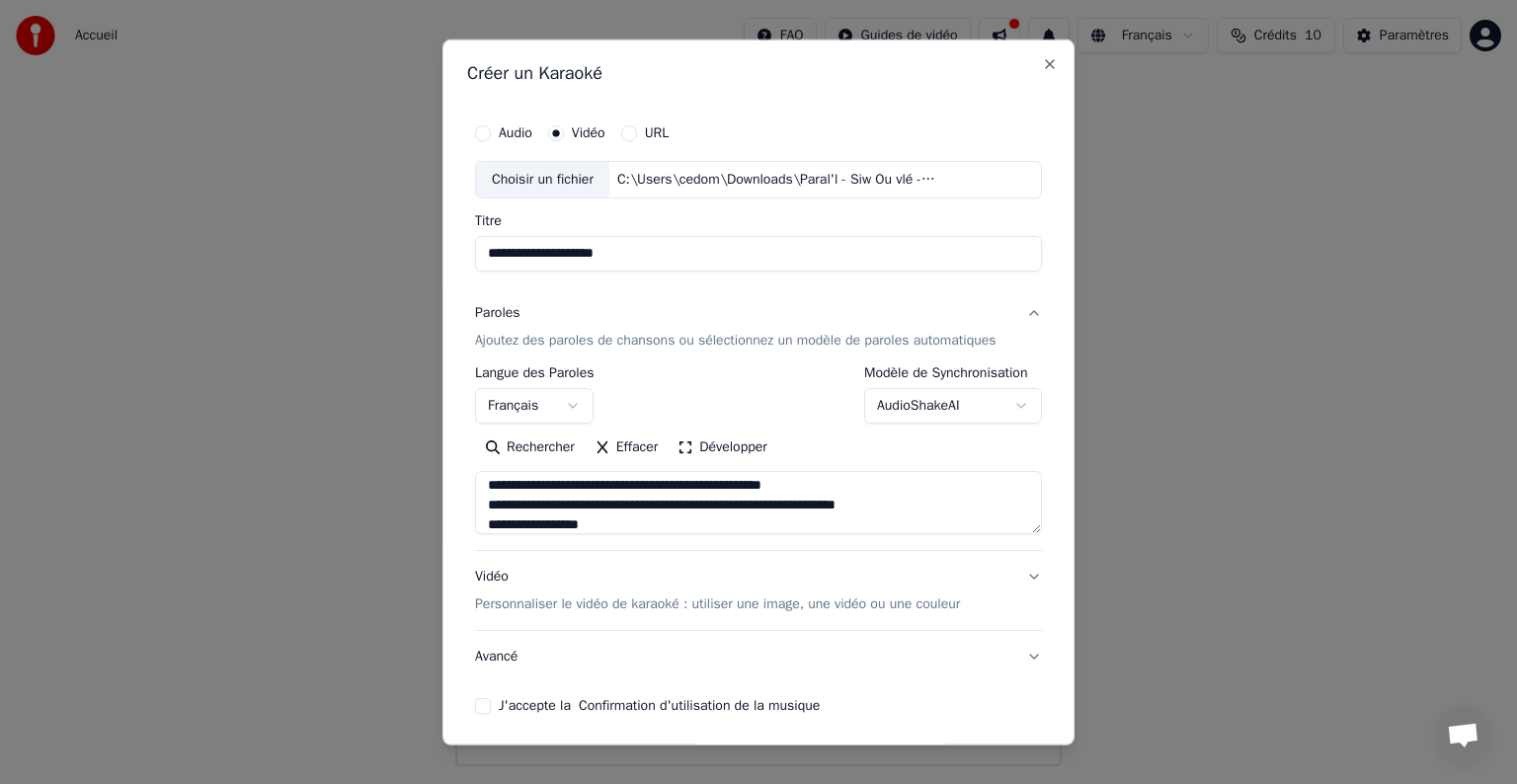 type on "**********" 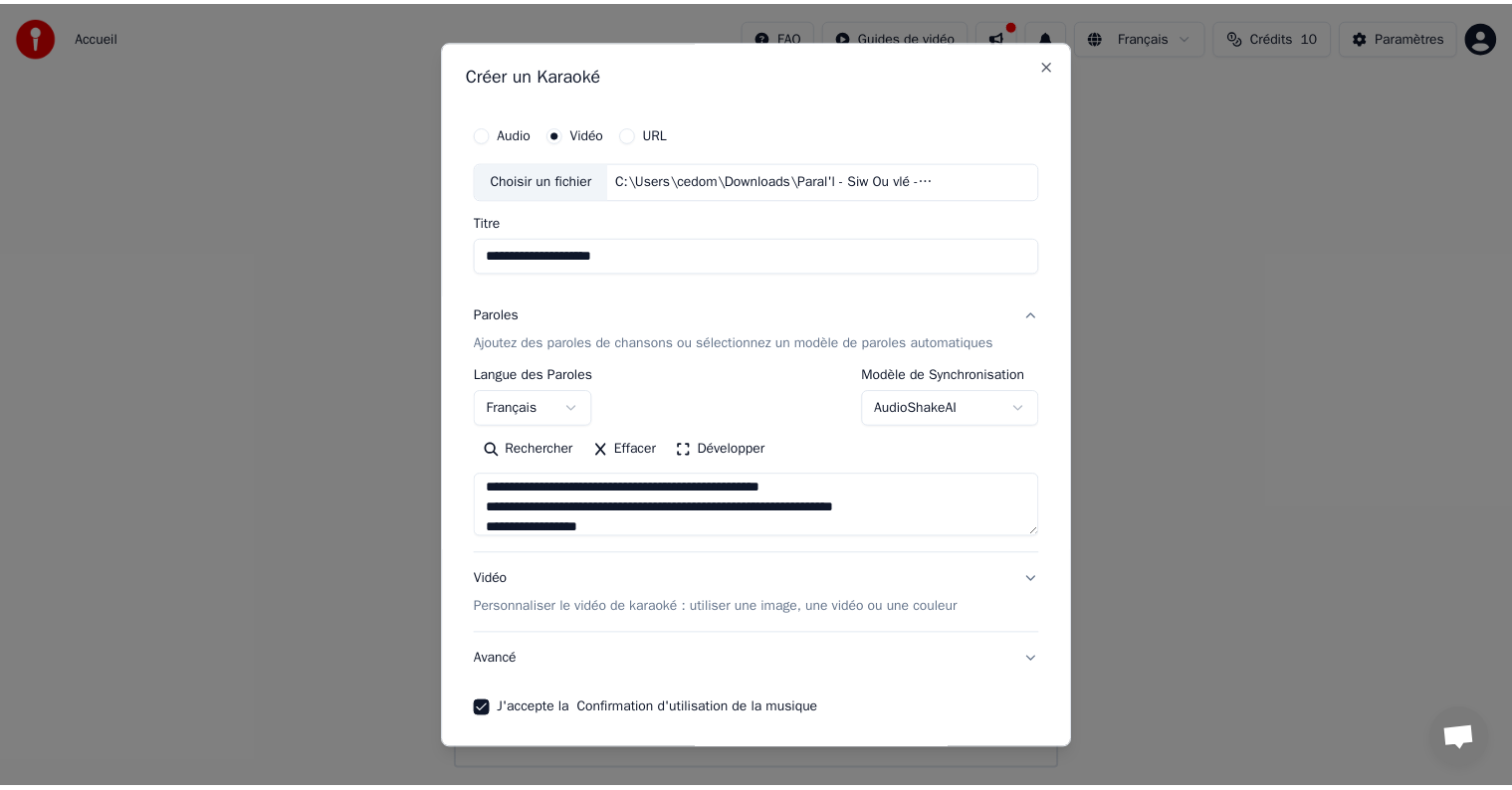 scroll, scrollTop: 76, scrollLeft: 0, axis: vertical 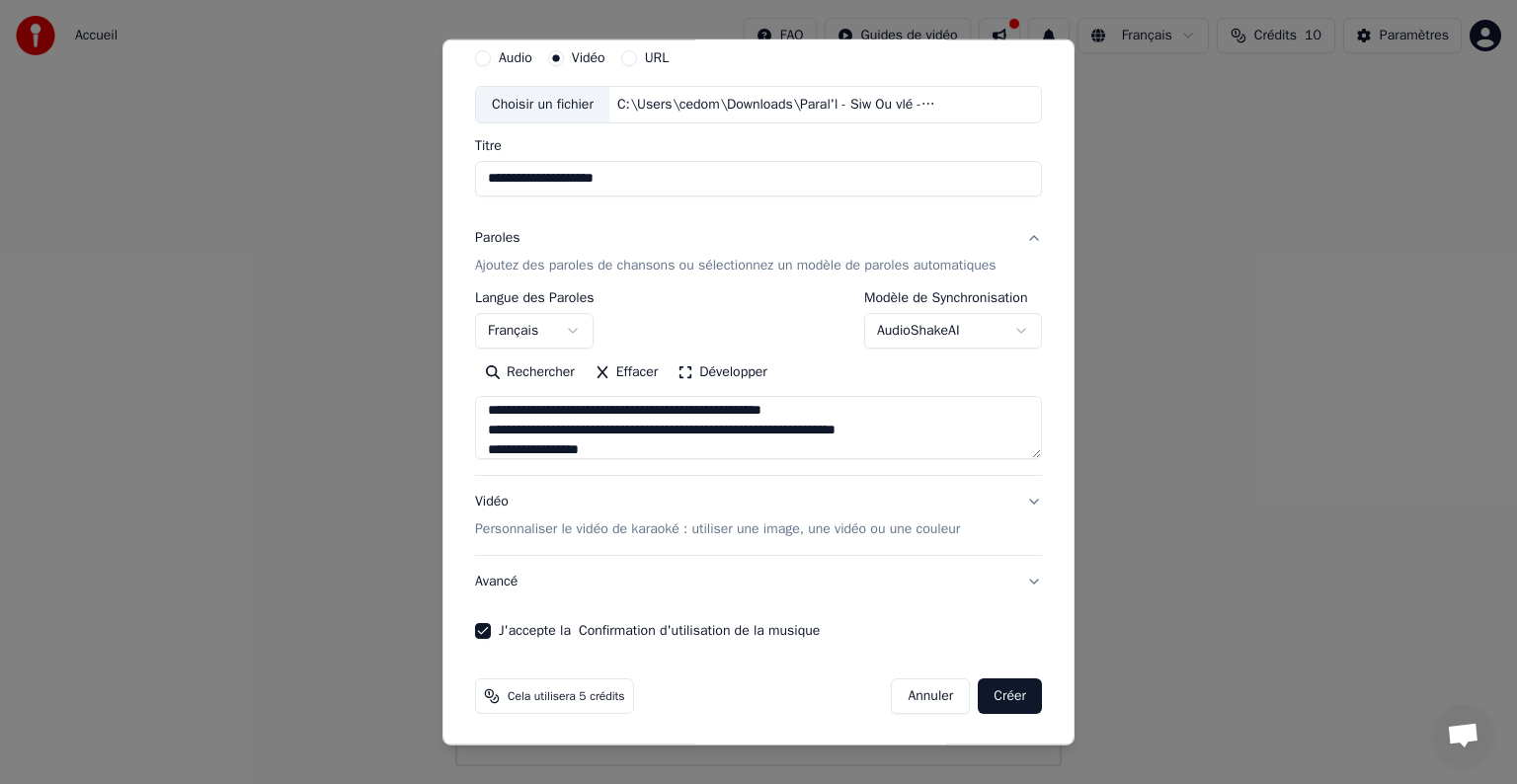 click on "Créer" at bounding box center [1009, 696] 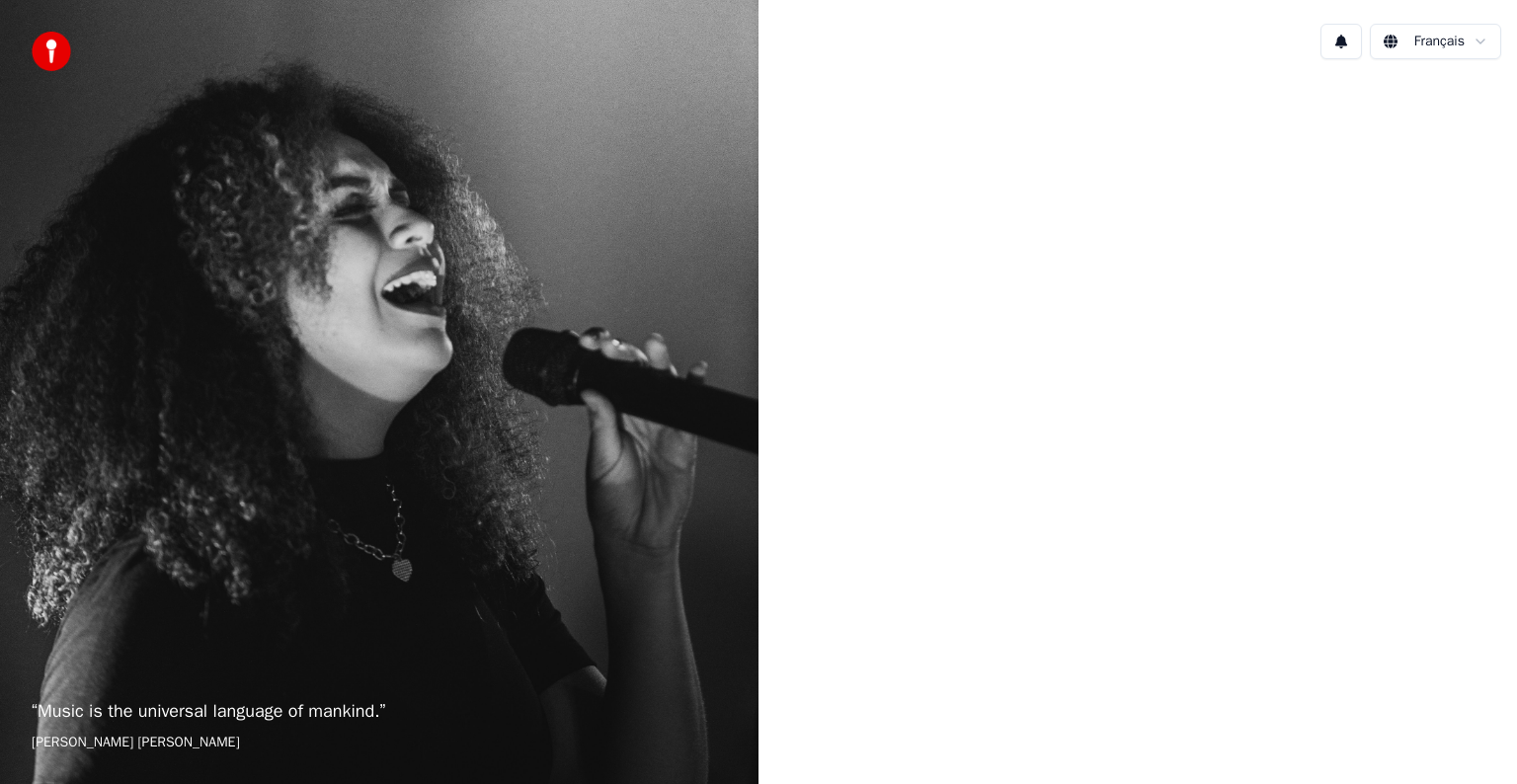 scroll, scrollTop: 0, scrollLeft: 0, axis: both 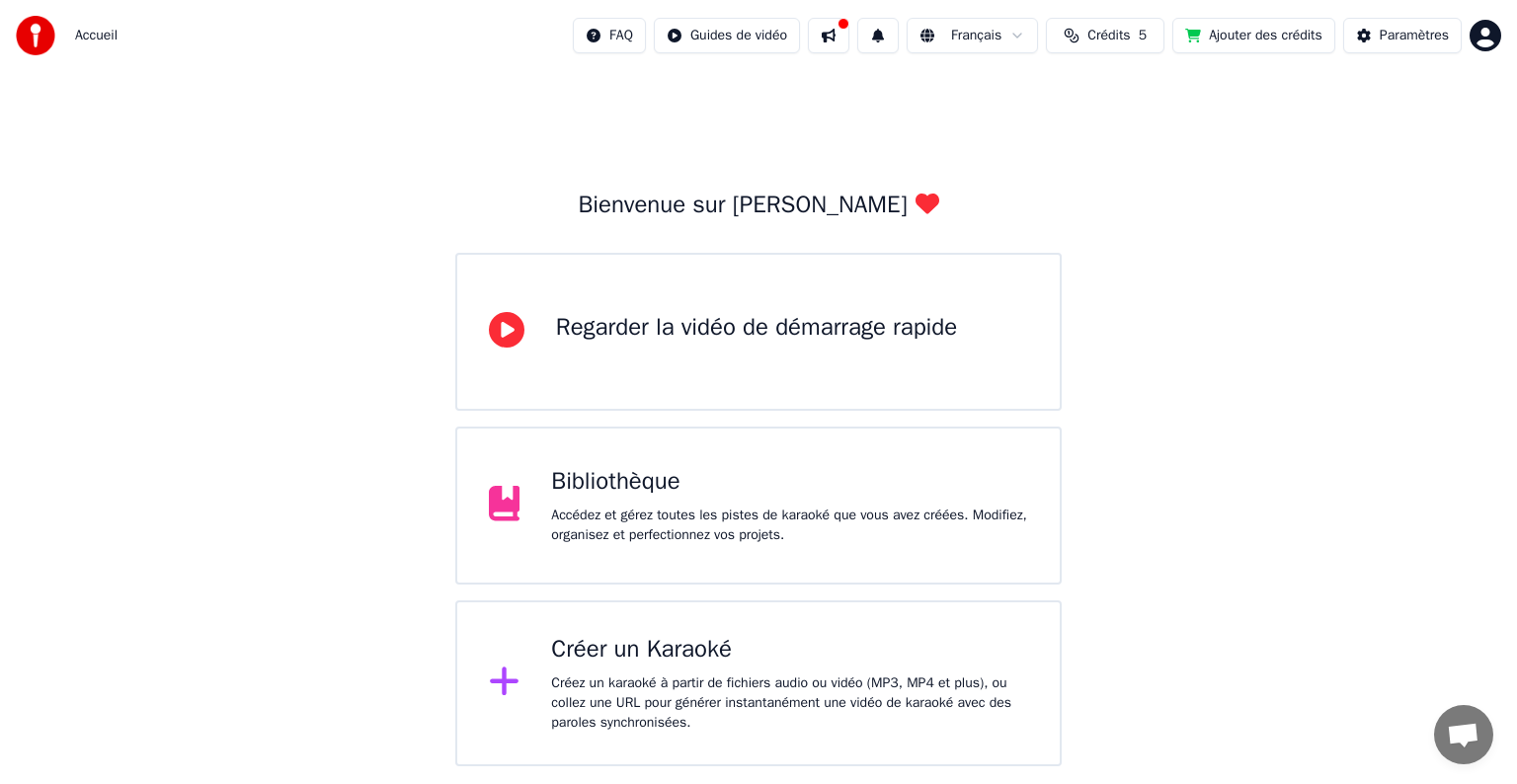 click on "Créer un Karaoké" at bounding box center (789, 650) 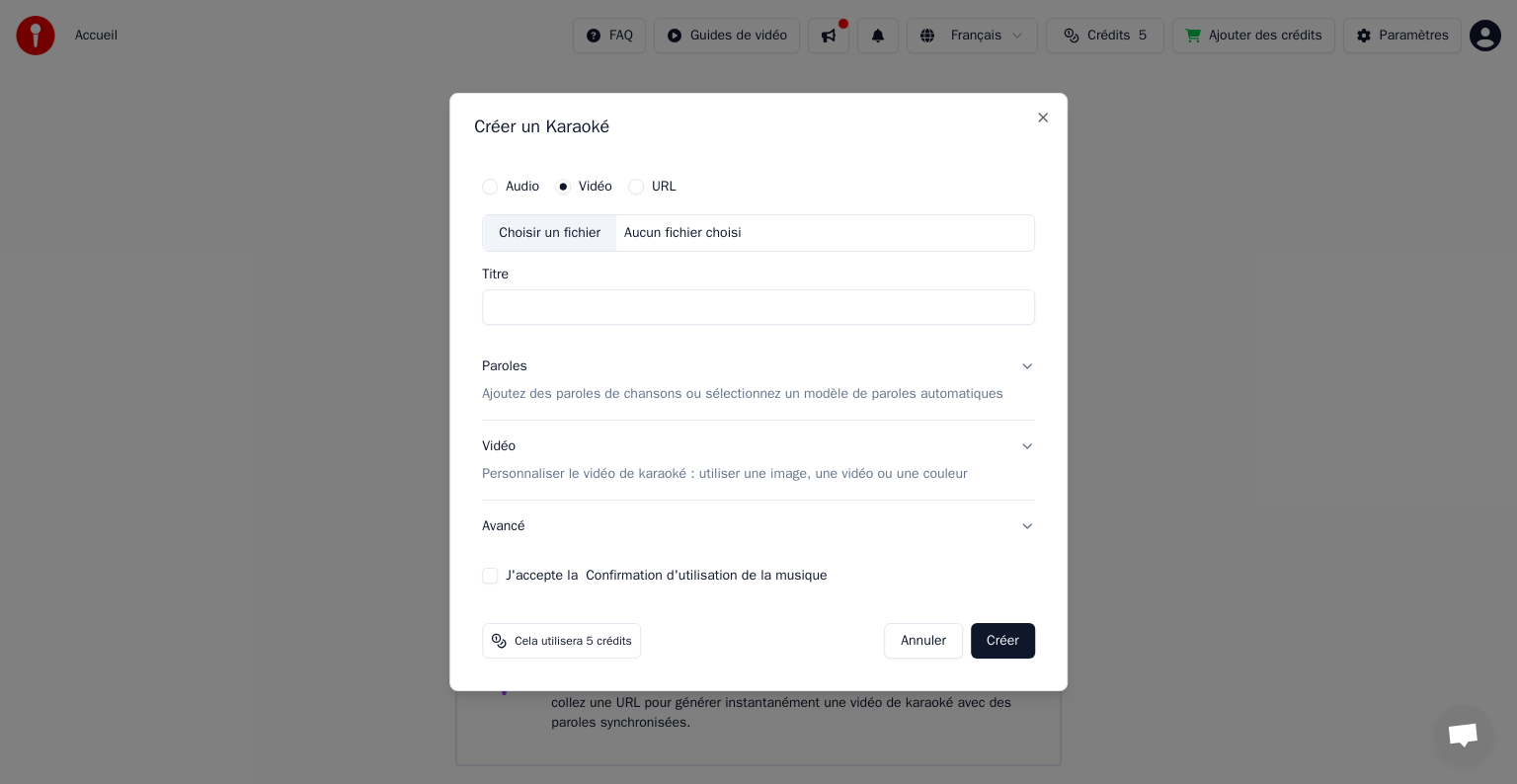 click on "Choisir un fichier" at bounding box center (549, 233) 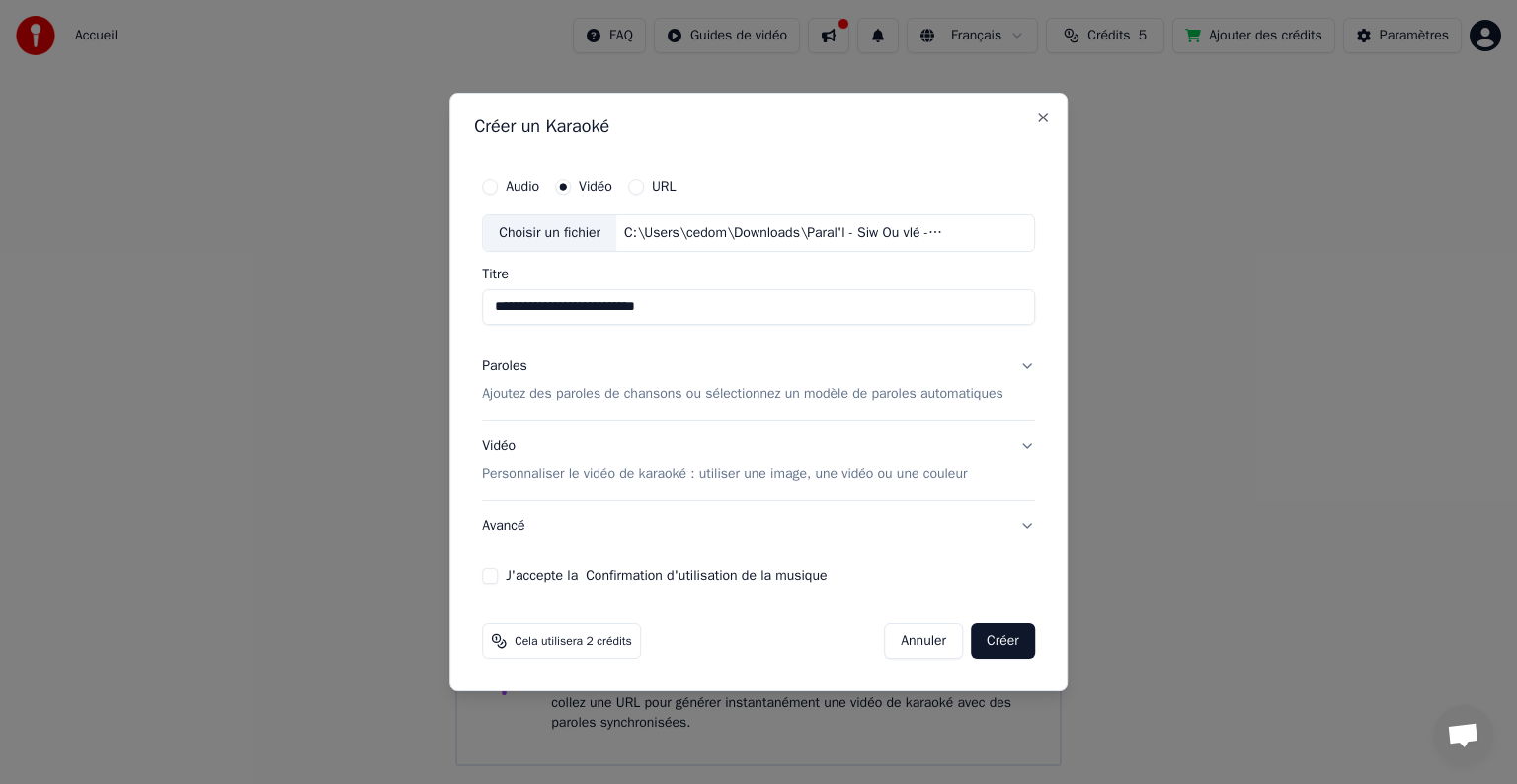 click on "Ajoutez des paroles de chansons ou sélectionnez un modèle de paroles automatiques" at bounding box center [743, 394] 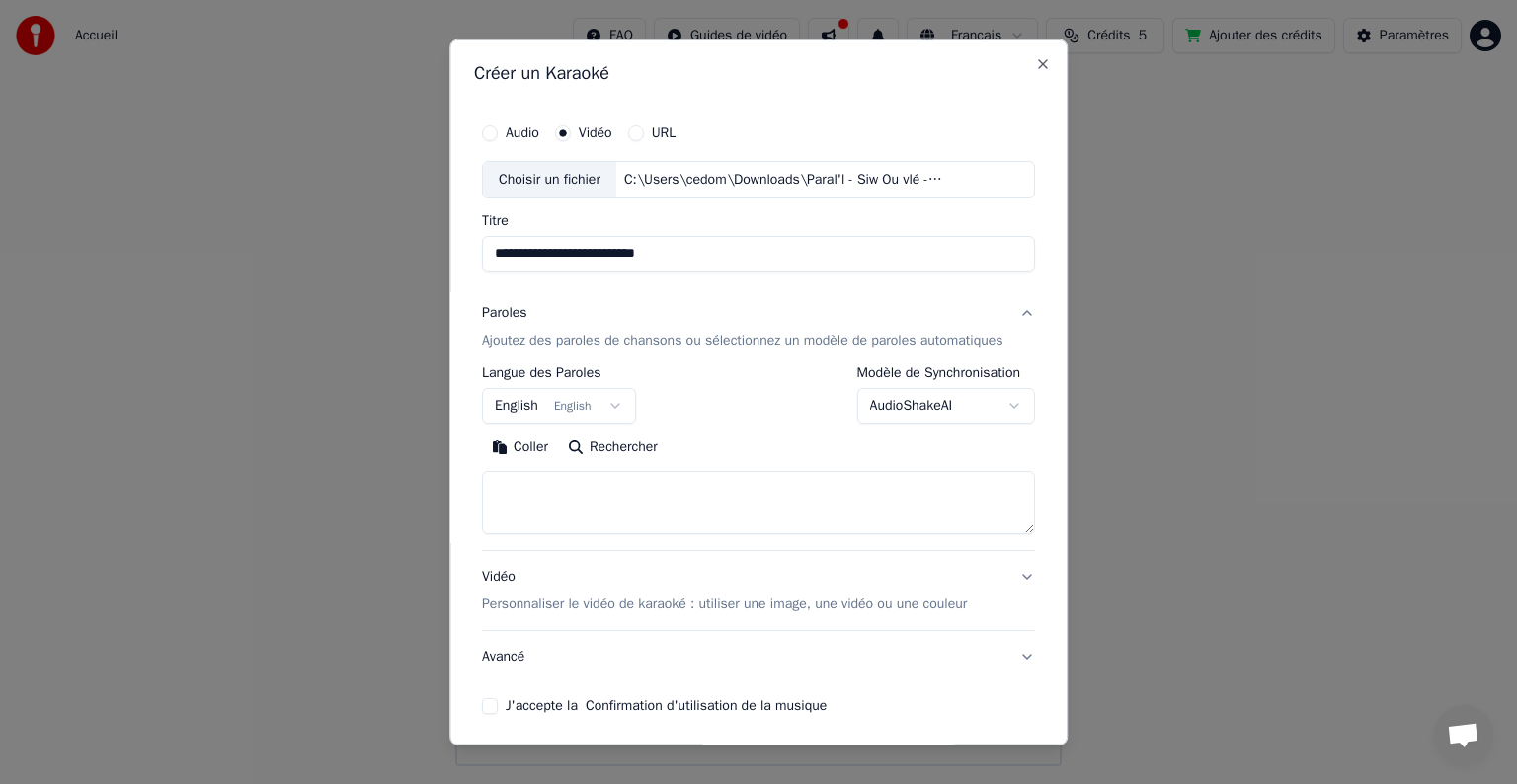 click on "English English" at bounding box center [559, 406] 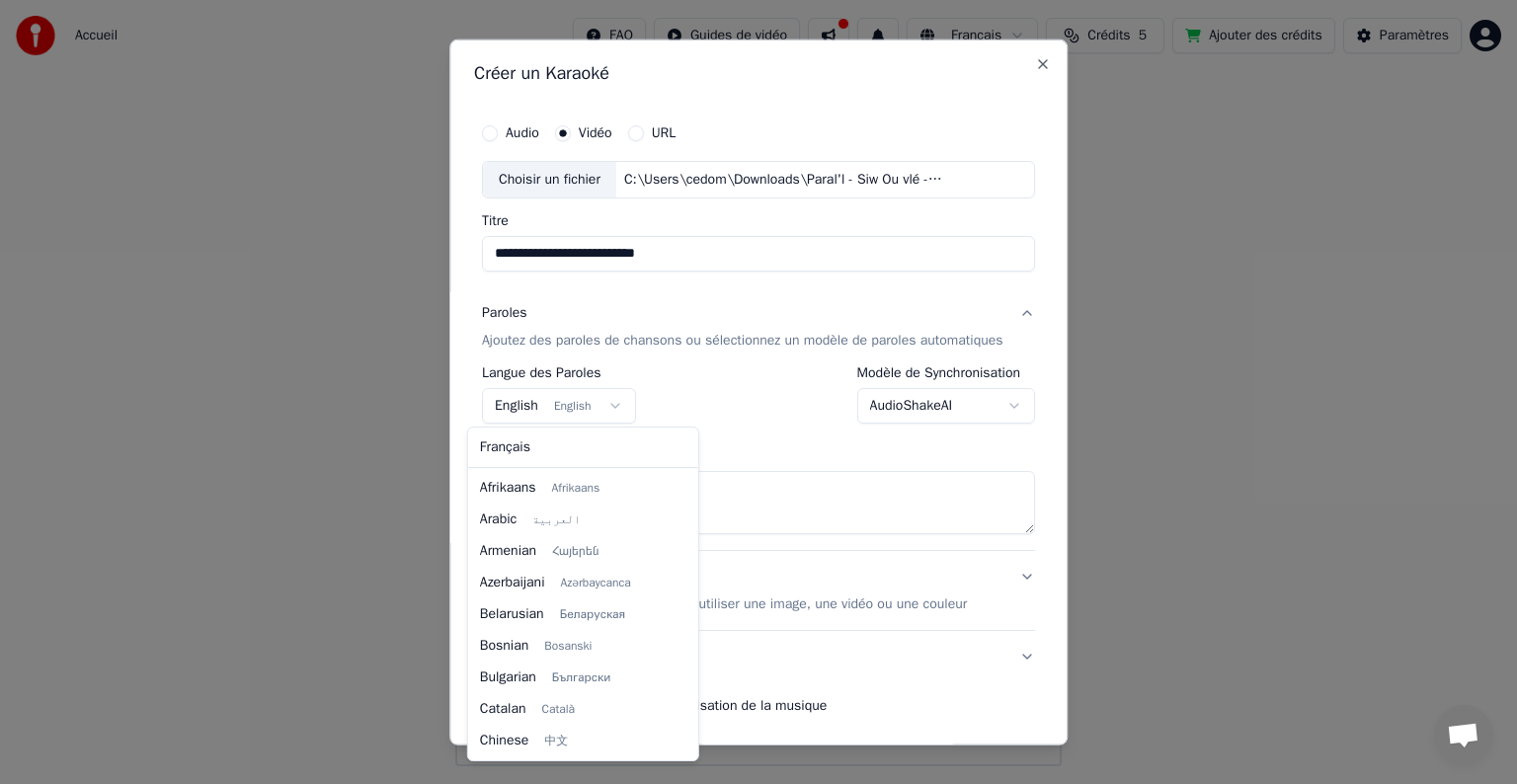 scroll, scrollTop: 158, scrollLeft: 0, axis: vertical 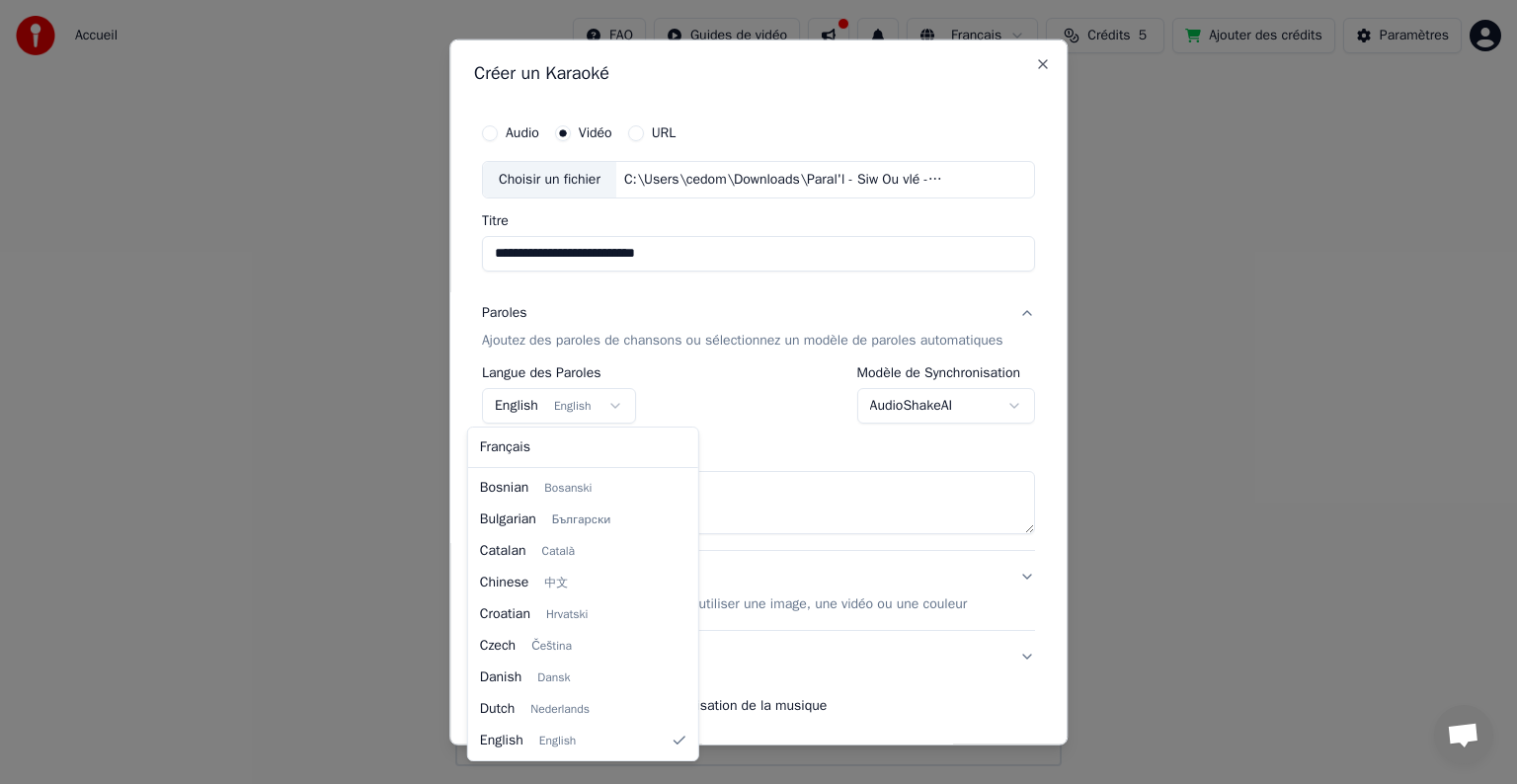 select on "**" 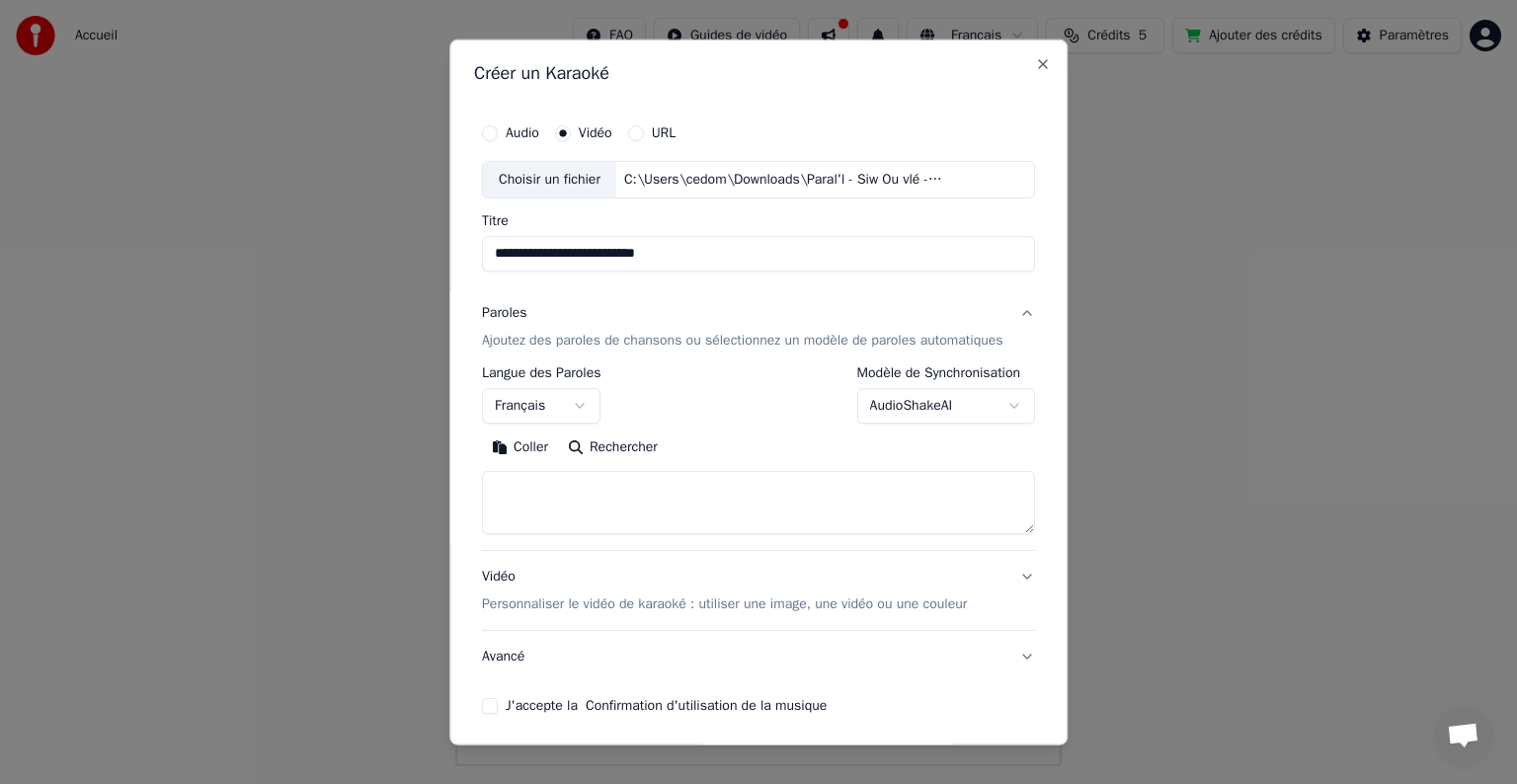 click at bounding box center [758, 503] 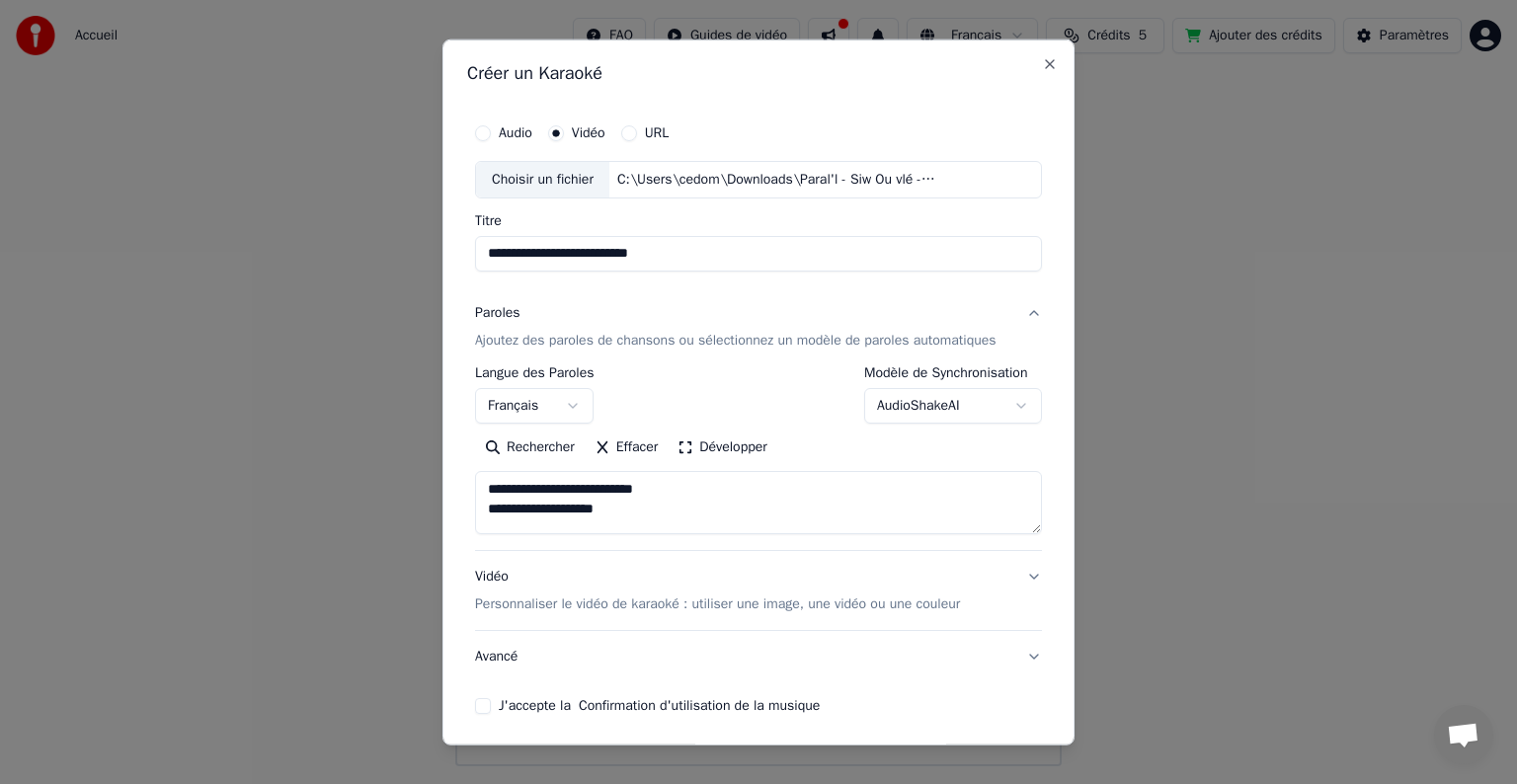 click on "**********" at bounding box center [758, 503] 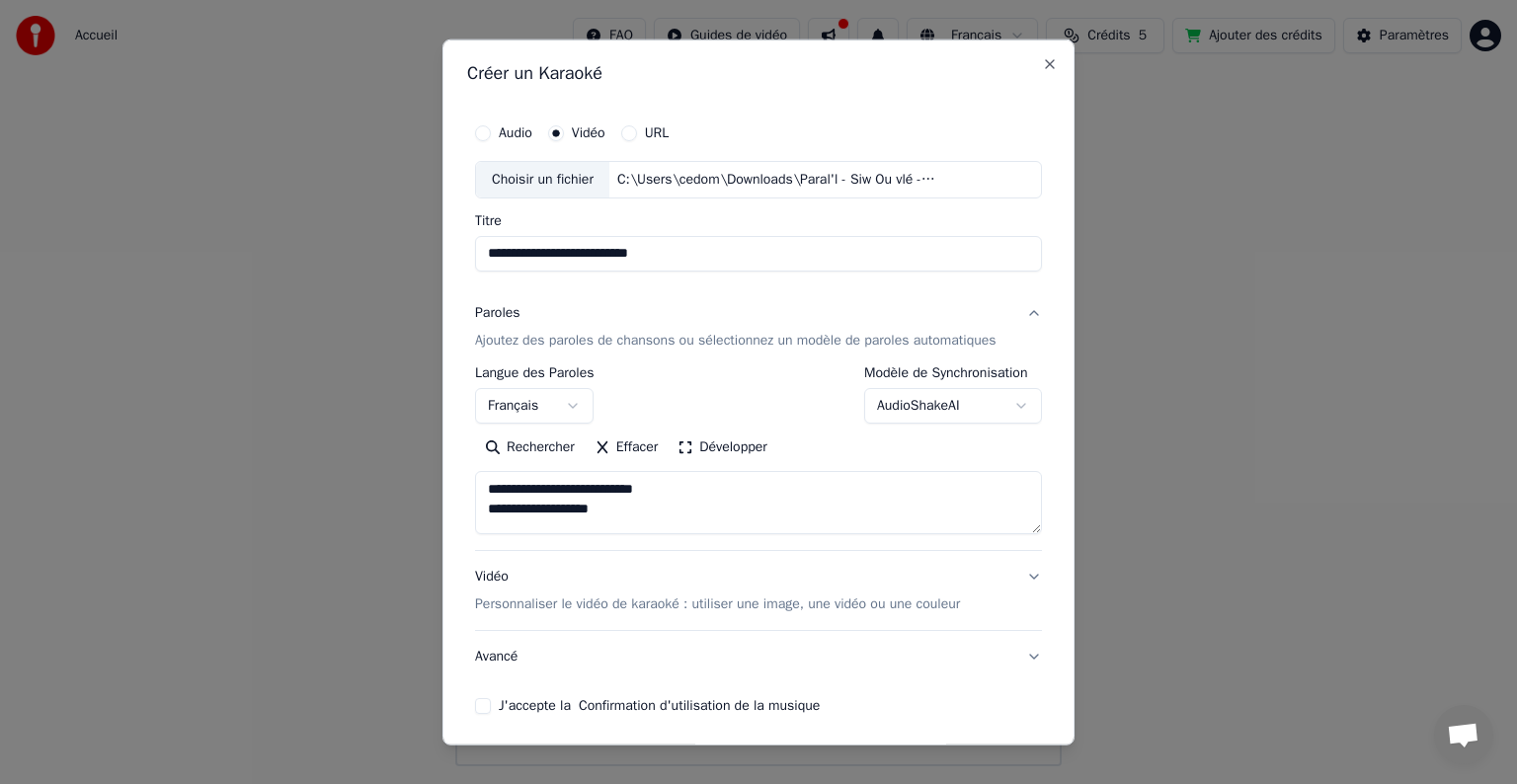 click on "**********" at bounding box center [758, 503] 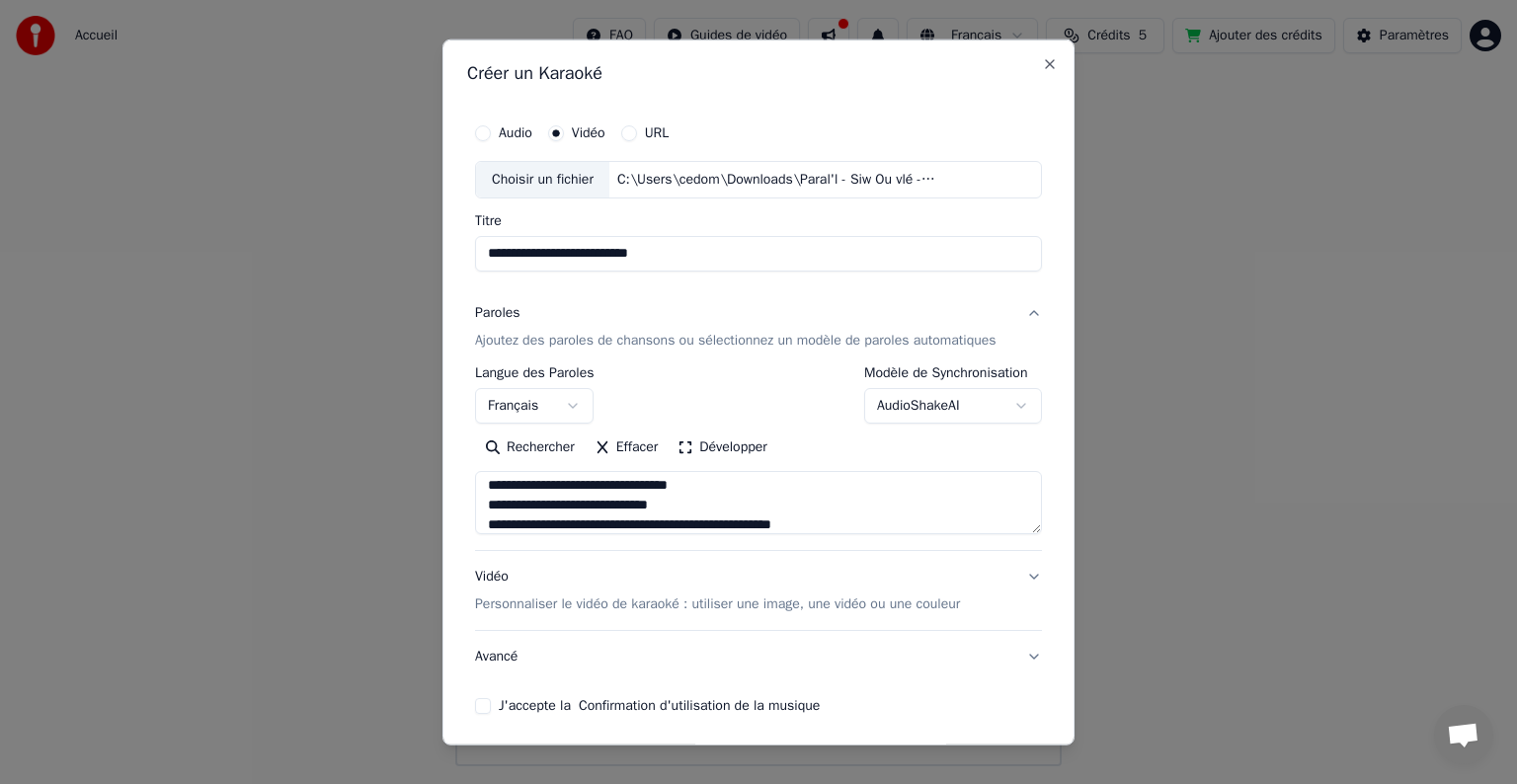 scroll, scrollTop: 43, scrollLeft: 0, axis: vertical 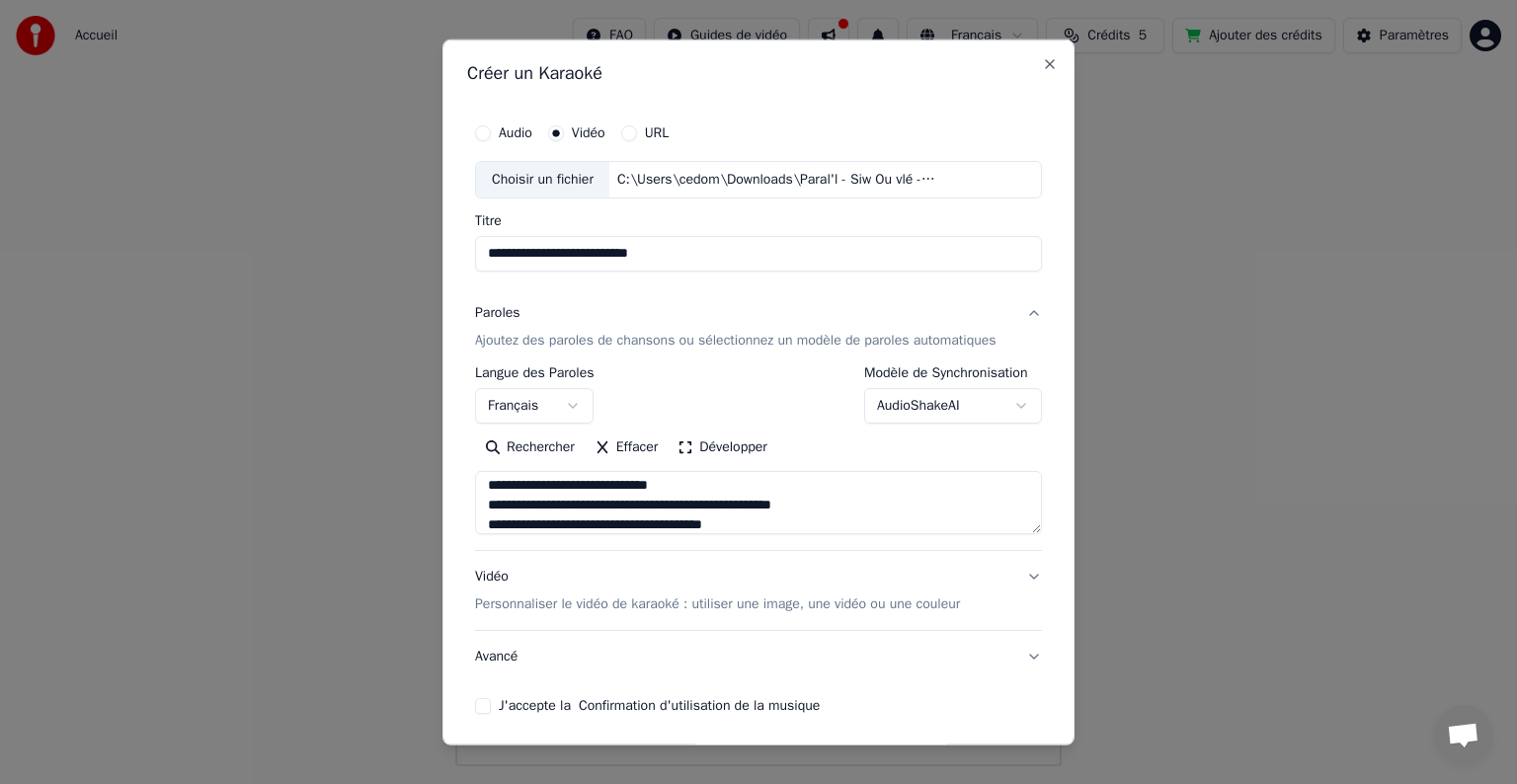 click on "**********" at bounding box center (758, 503) 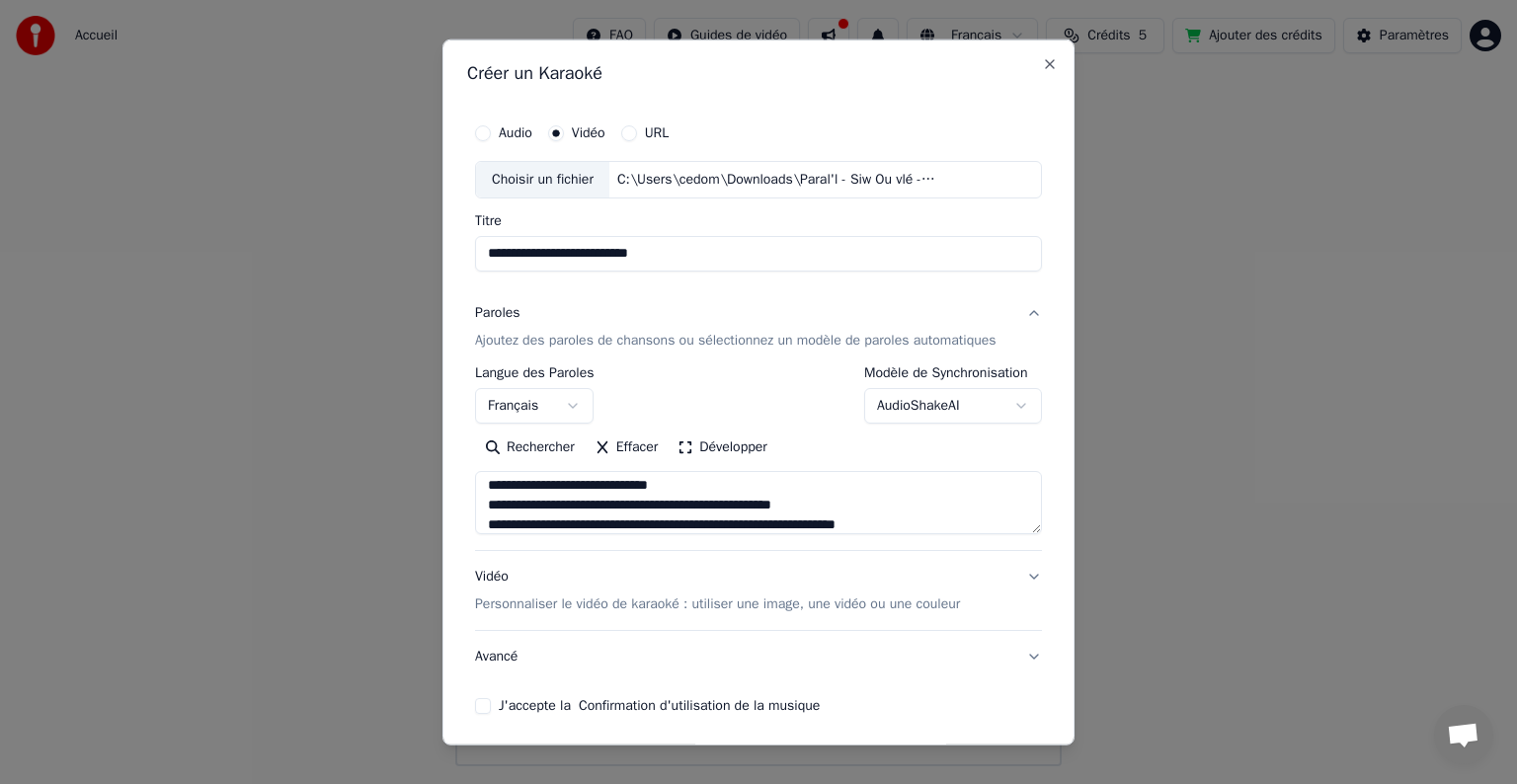 scroll, scrollTop: 63, scrollLeft: 0, axis: vertical 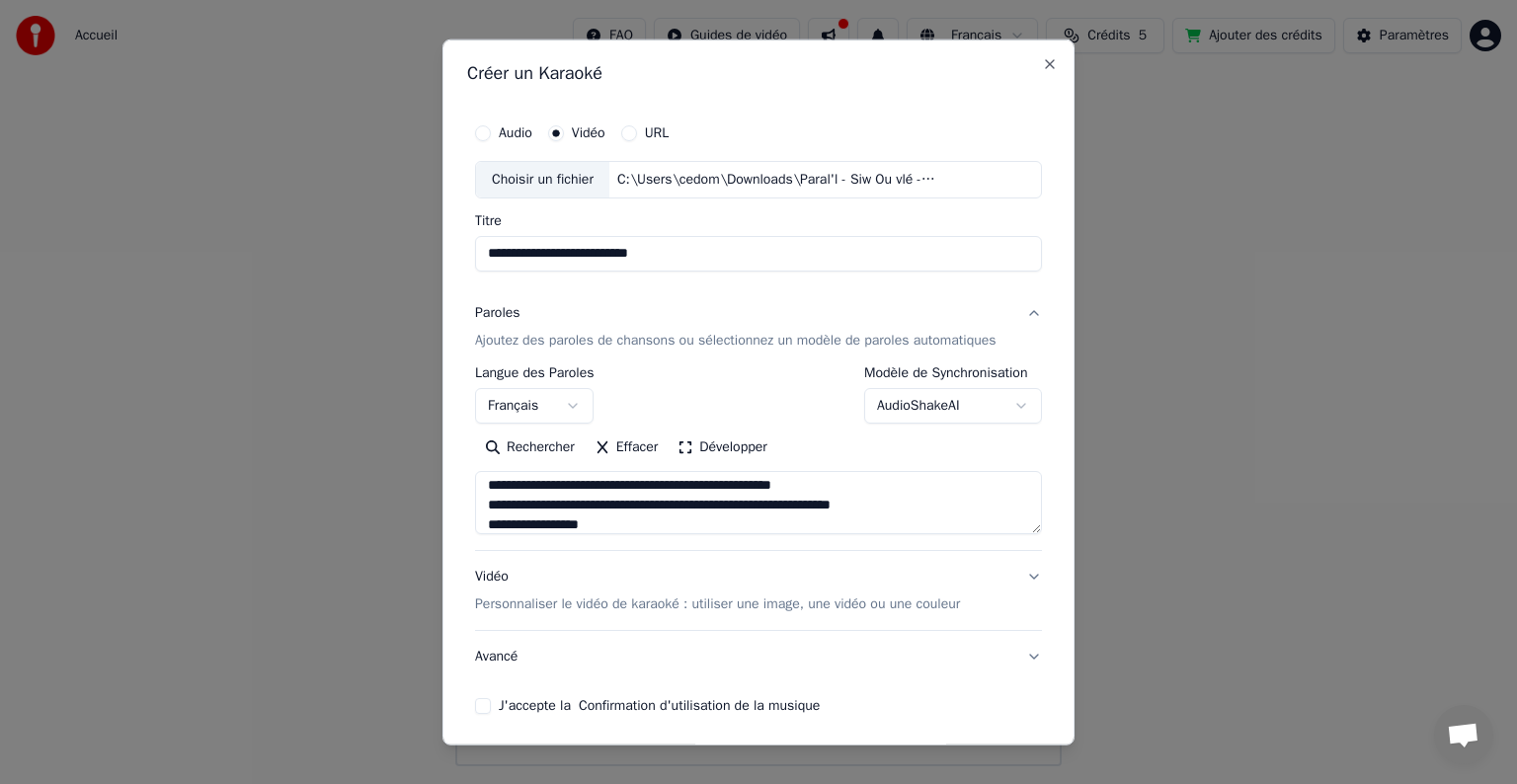 type on "**********" 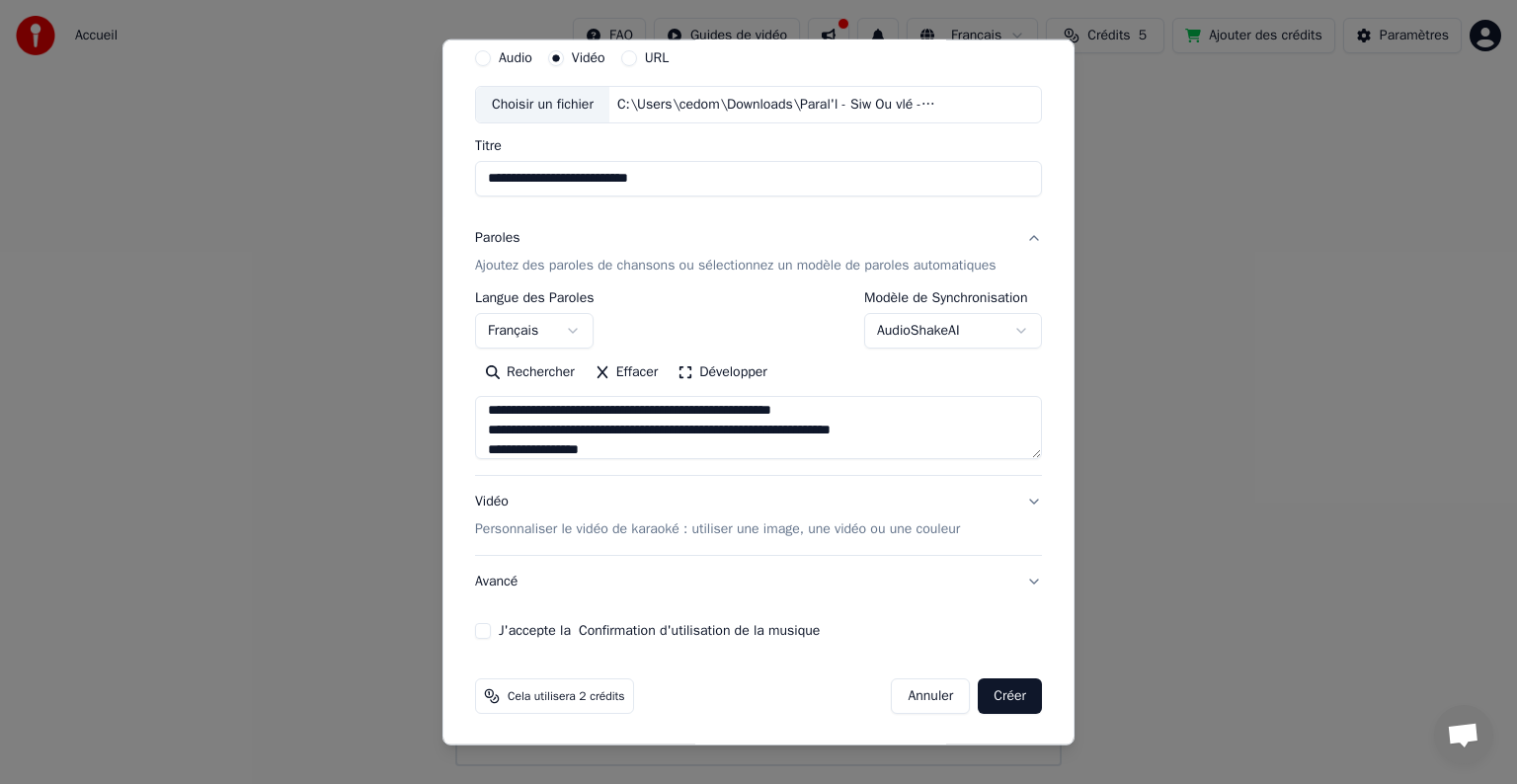 click on "Avancé" at bounding box center (758, 582) 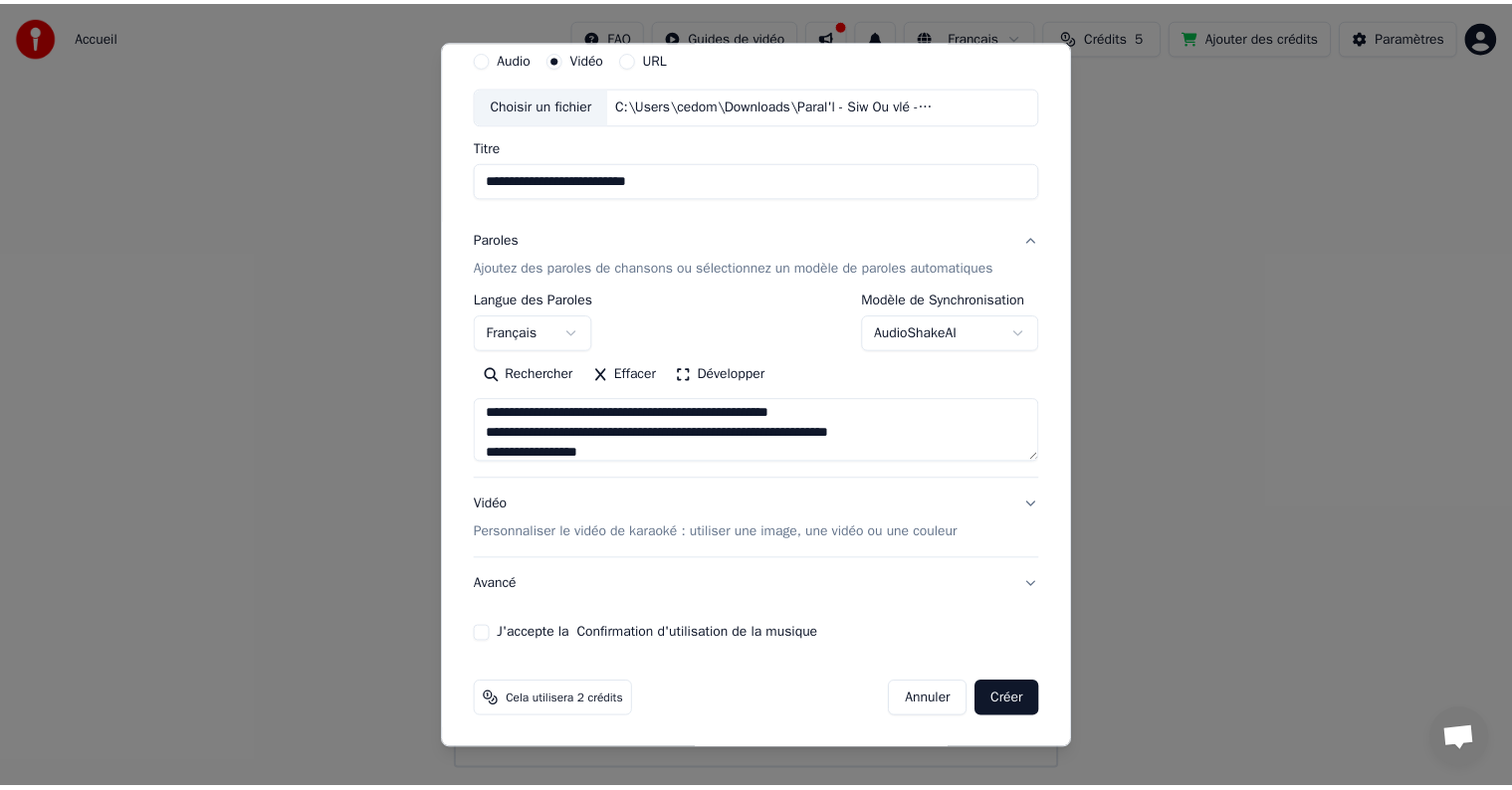 scroll, scrollTop: 0, scrollLeft: 0, axis: both 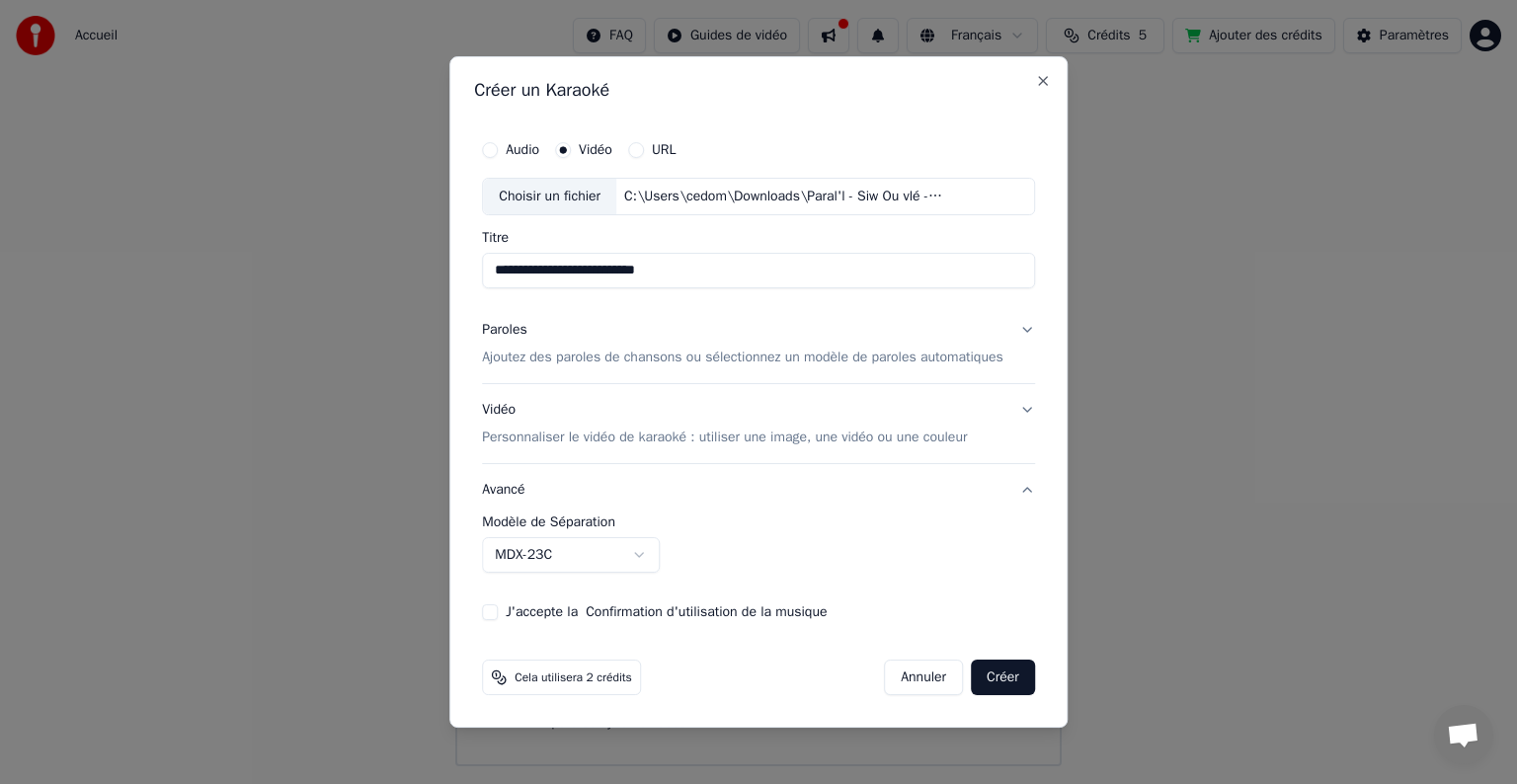 click on "J'accepte la   Confirmation d'utilisation de la musique" at bounding box center [490, 612] 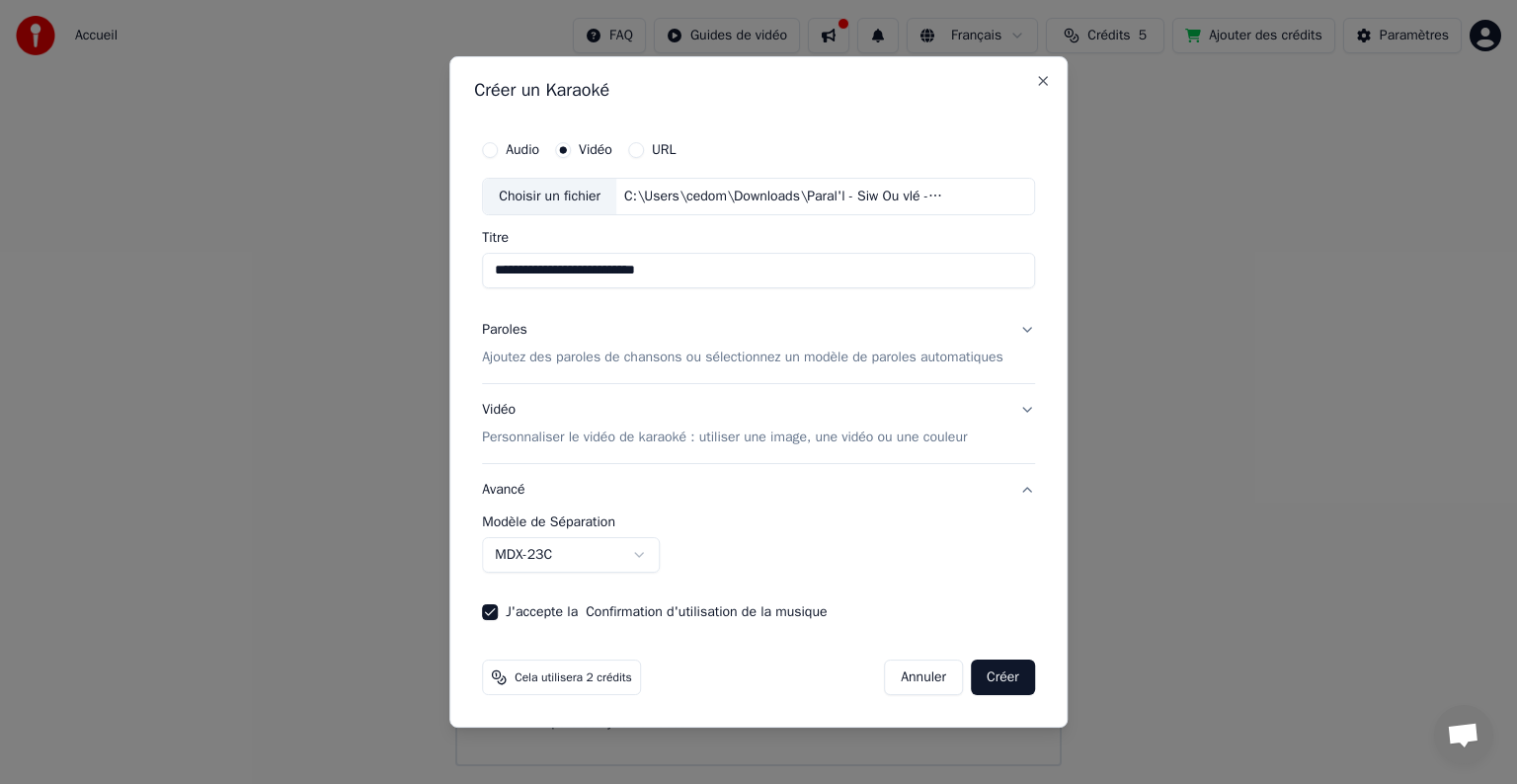 click on "Créer" at bounding box center [1002, 677] 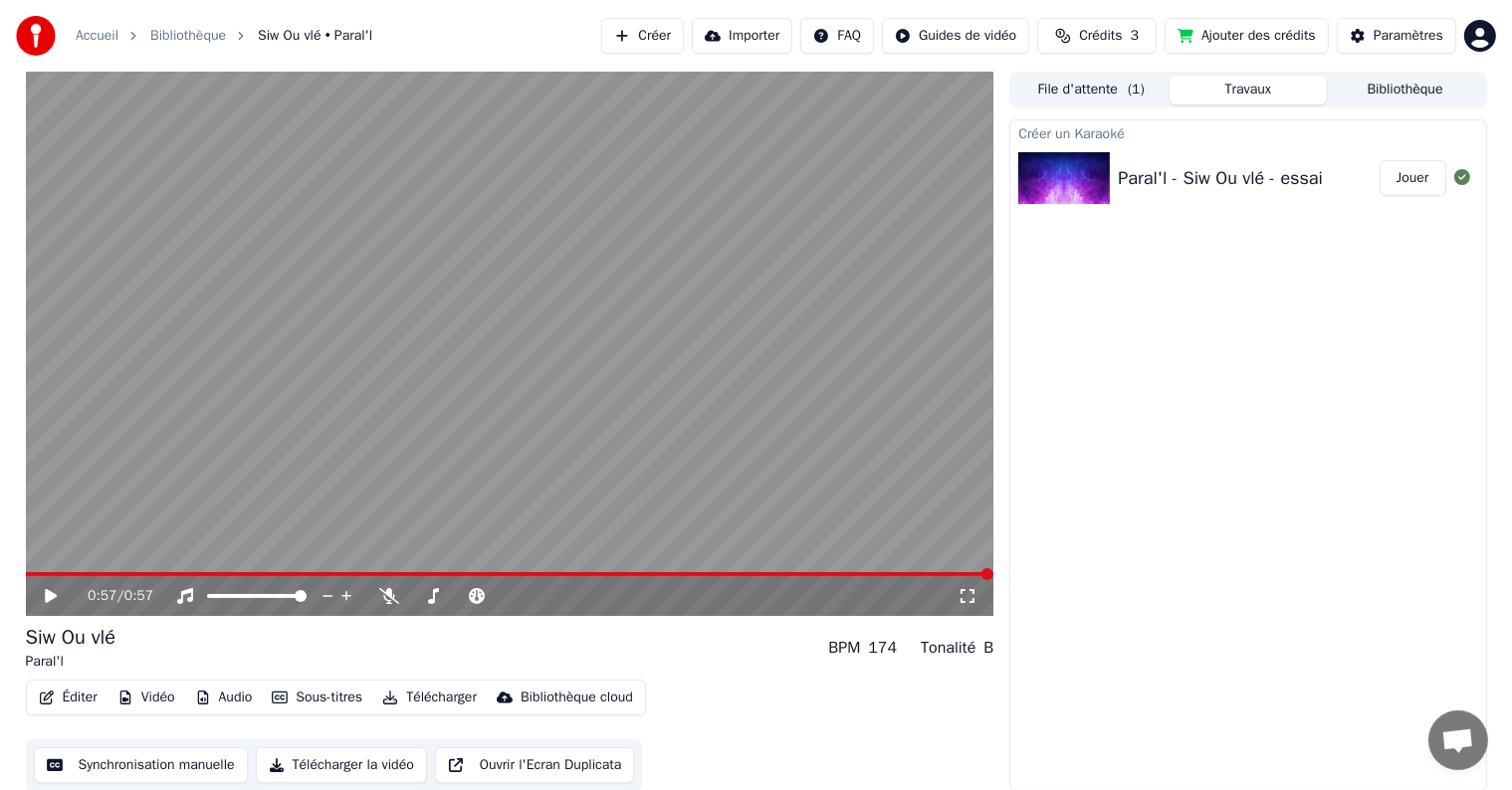click on "Télécharger" at bounding box center [429, 697] 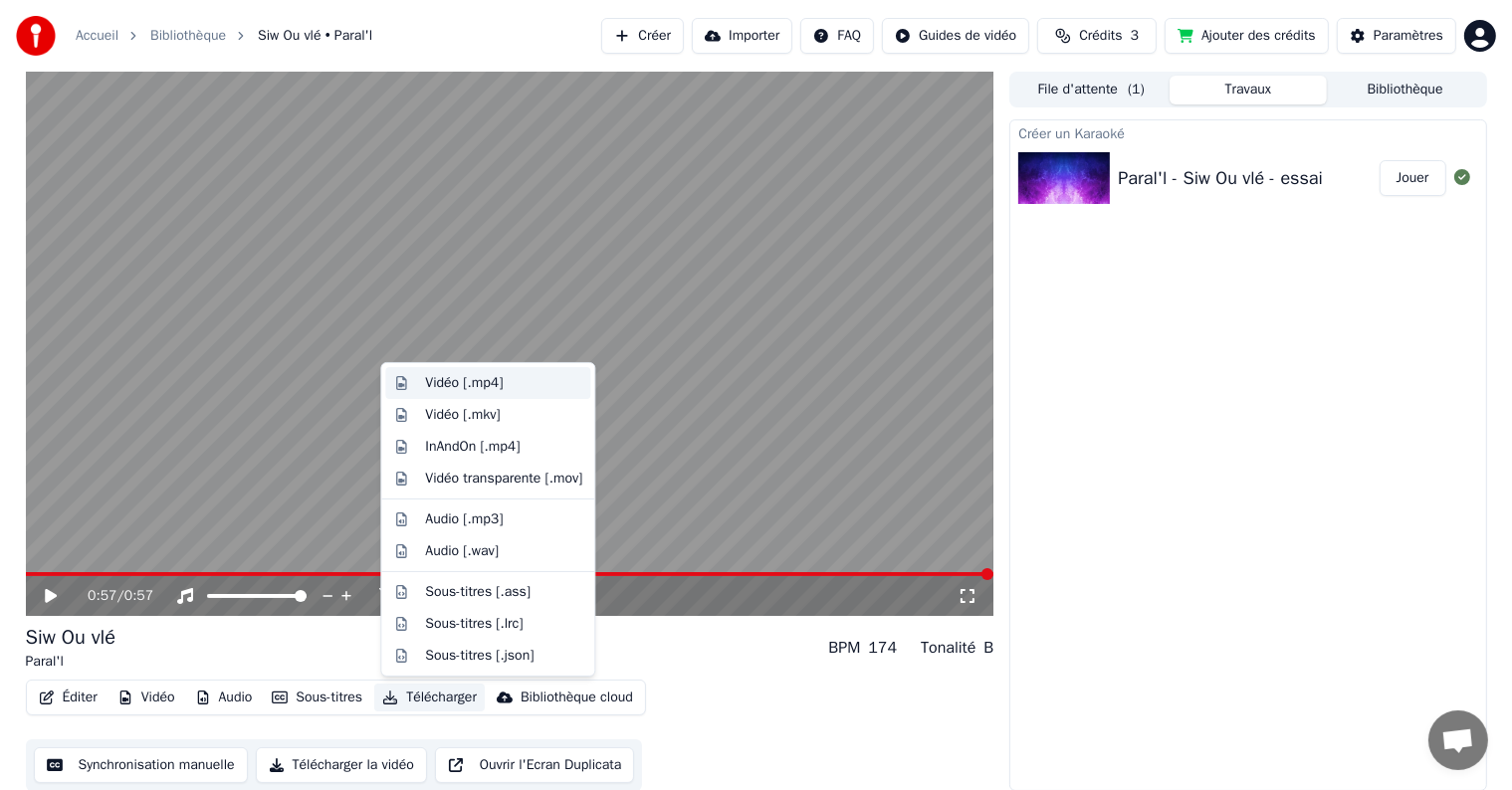 click on "Vidéo [.mp4]" at bounding box center (464, 383) 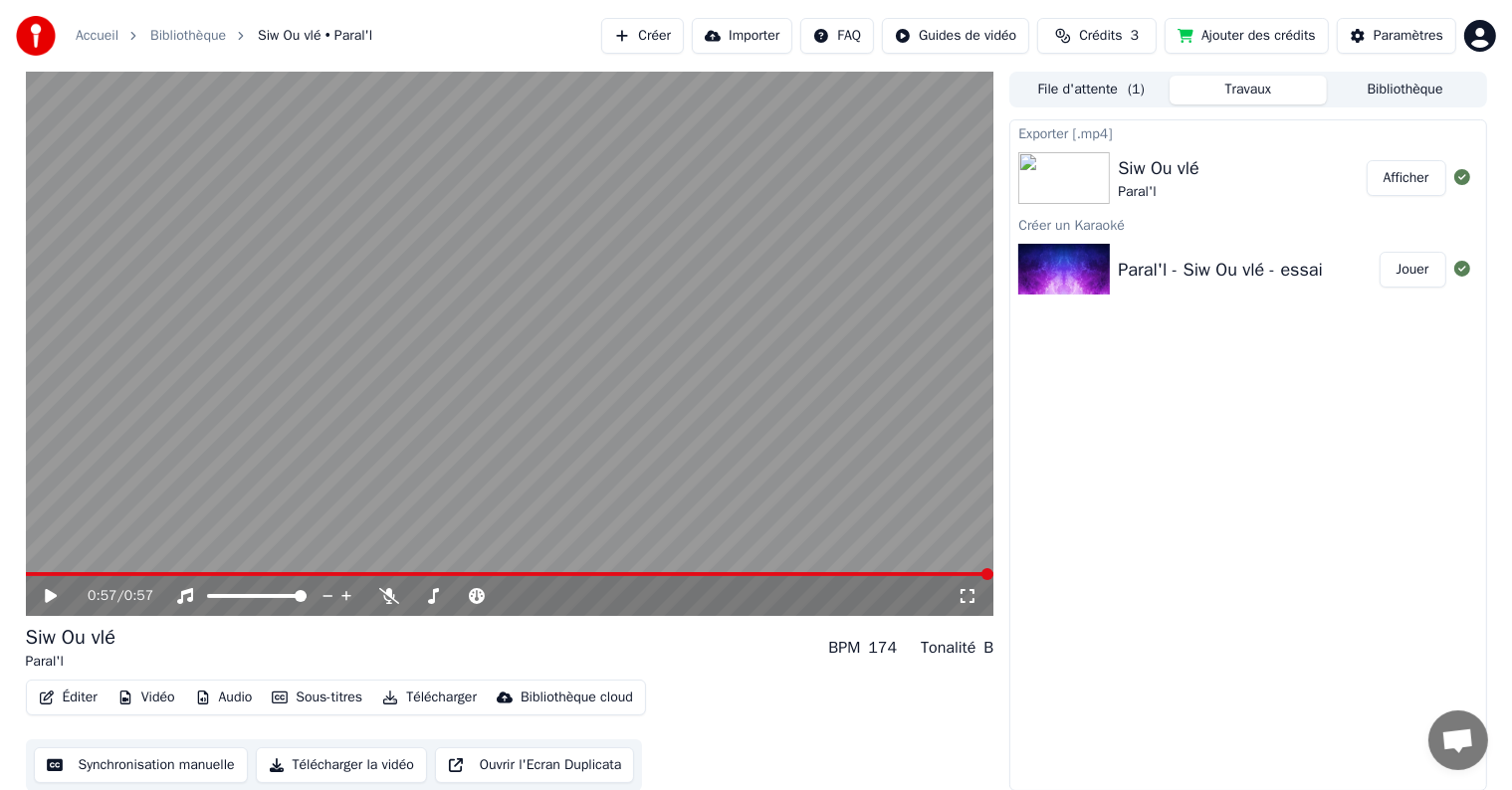 click on "Afficher" at bounding box center (1406, 178) 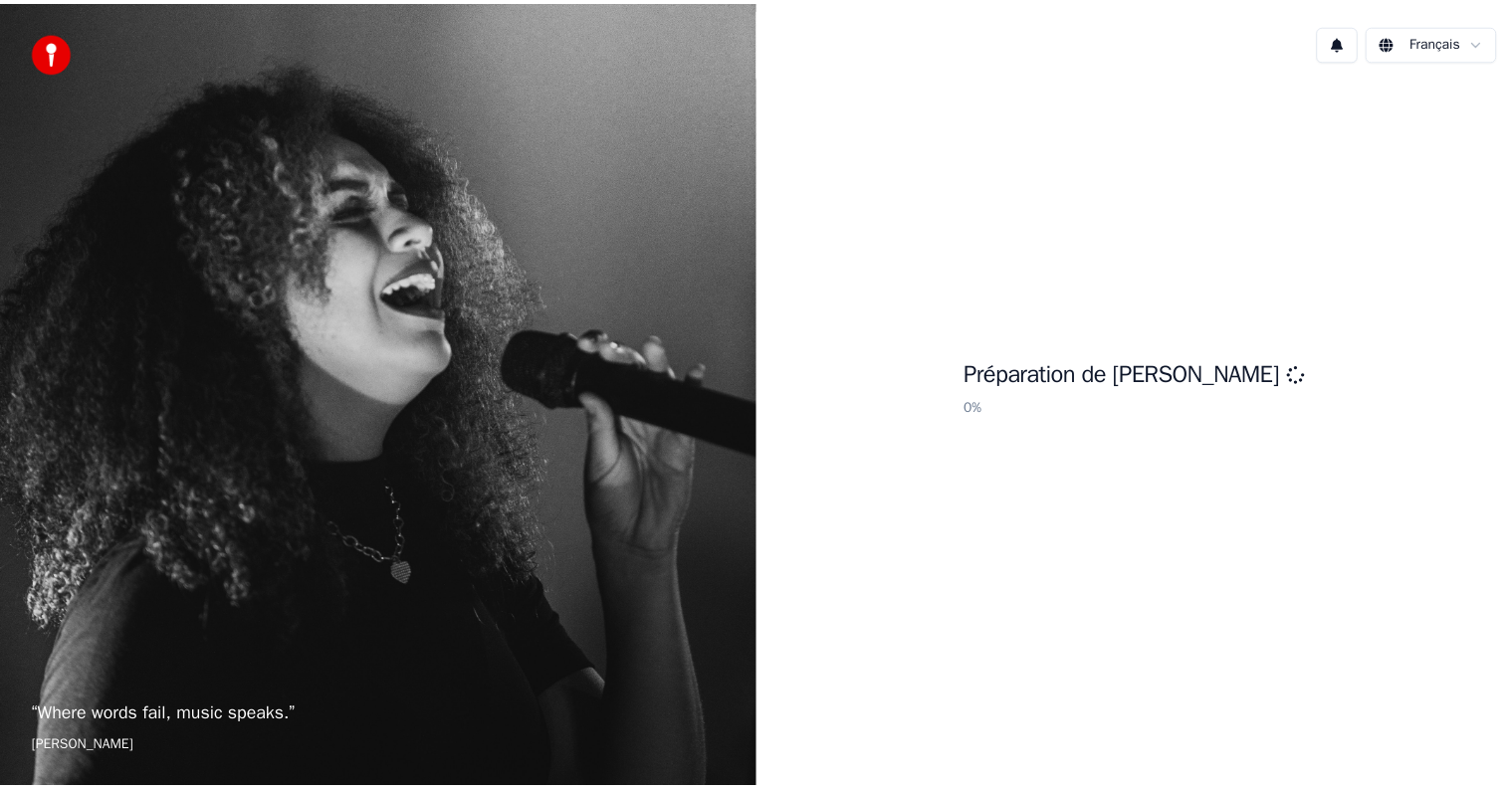 scroll, scrollTop: 0, scrollLeft: 0, axis: both 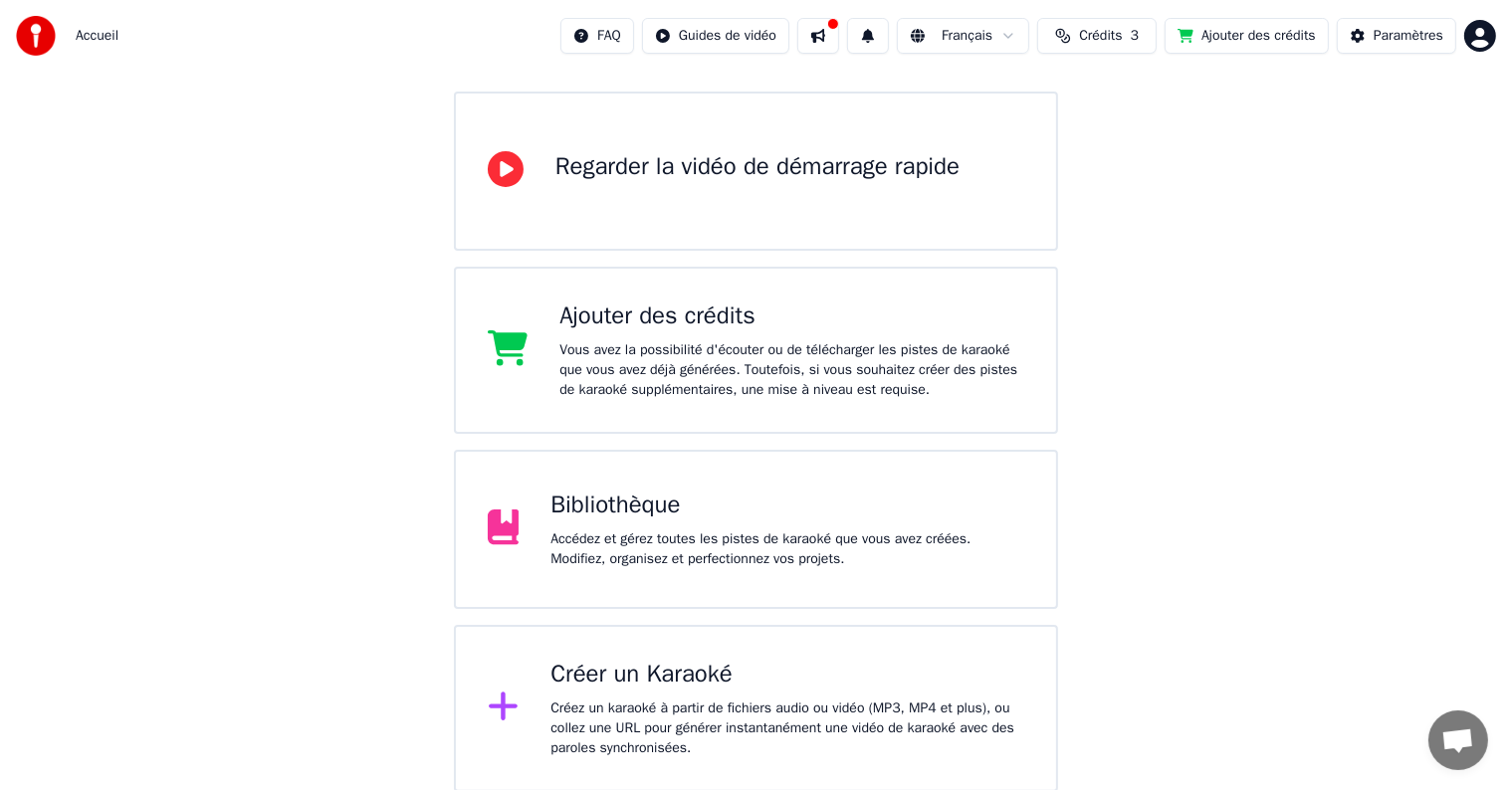 click on "Créer un Karaoké Créez un karaoké à partir de fichiers audio ou vidéo (MP3, MP4 et plus), ou collez une URL pour générer instantanément une vidéo de karaoké avec des paroles synchronisées." at bounding box center [787, 708] 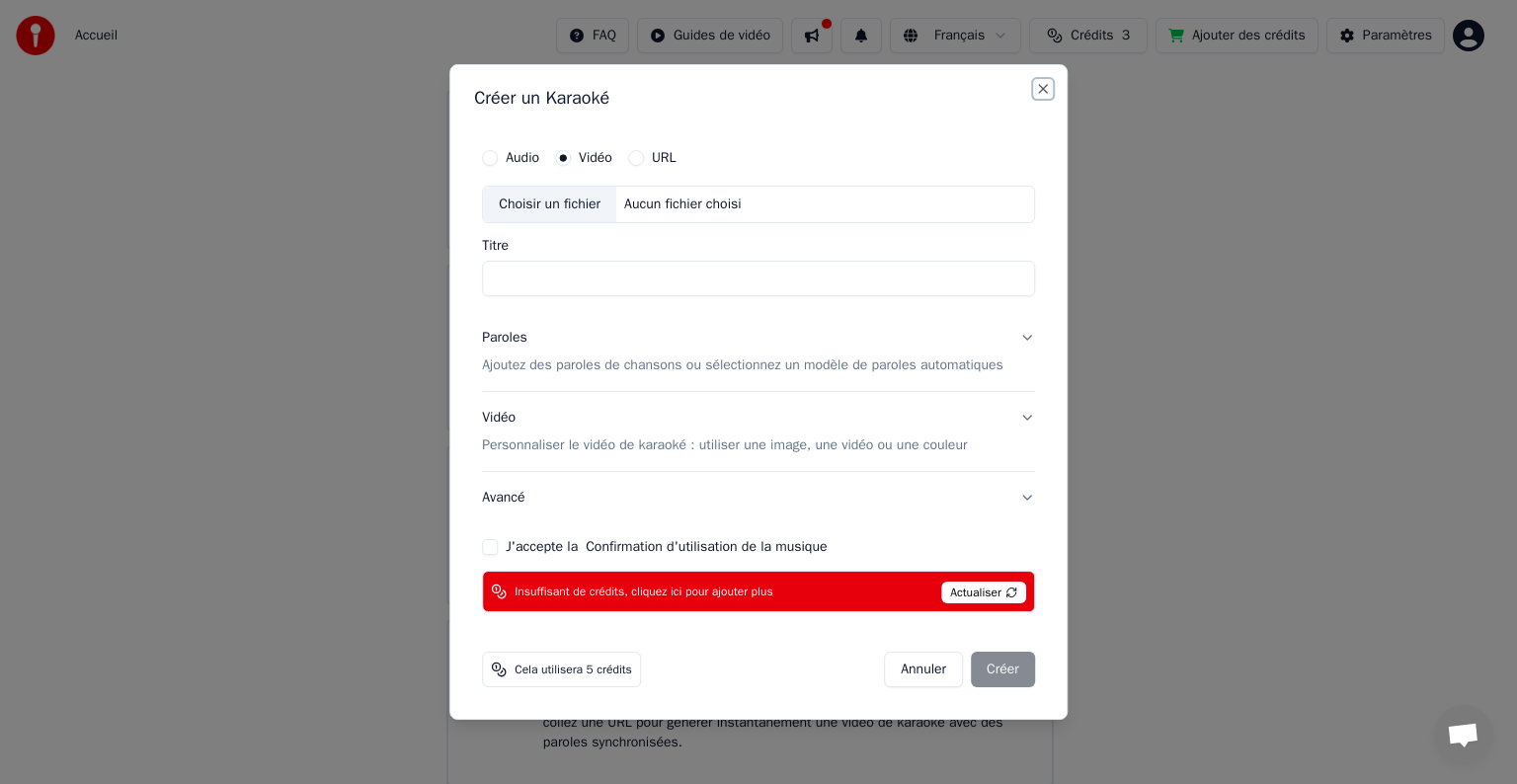 click on "Close" at bounding box center (1043, 89) 